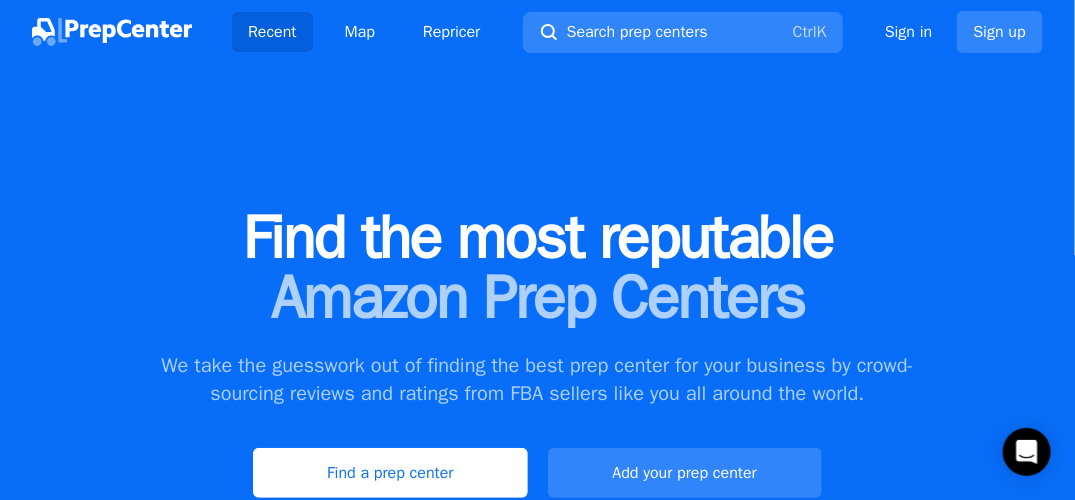 scroll, scrollTop: 100, scrollLeft: 0, axis: vertical 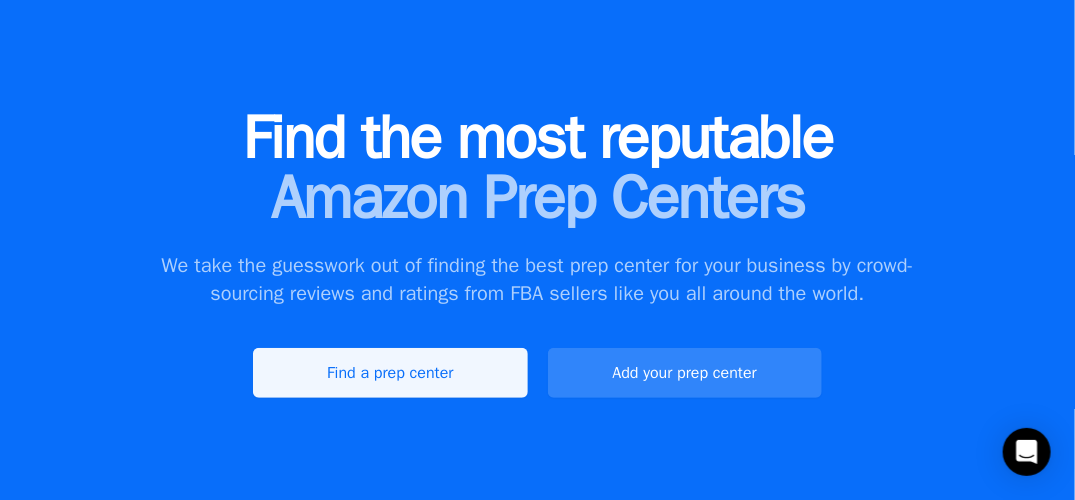 click on "Find a prep center" at bounding box center (390, 373) 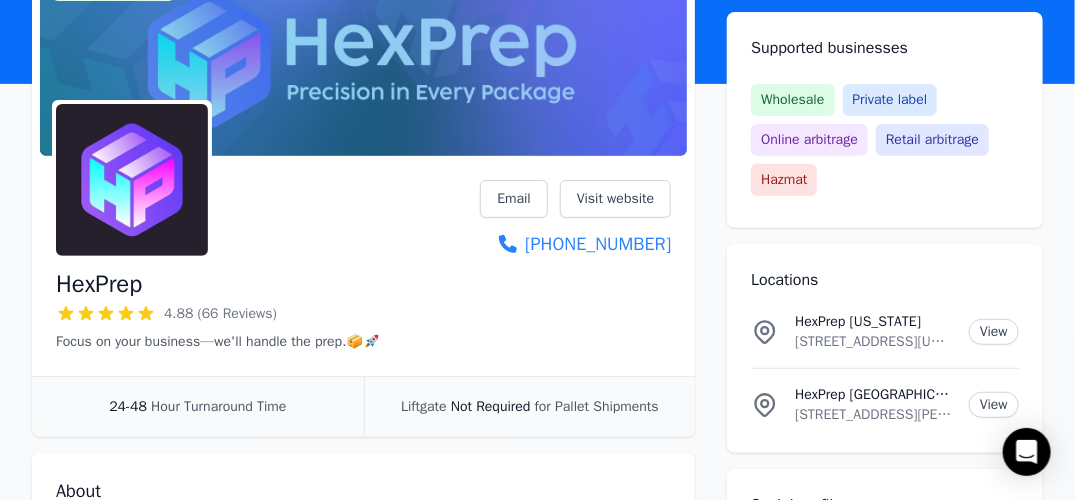 scroll, scrollTop: 200, scrollLeft: 0, axis: vertical 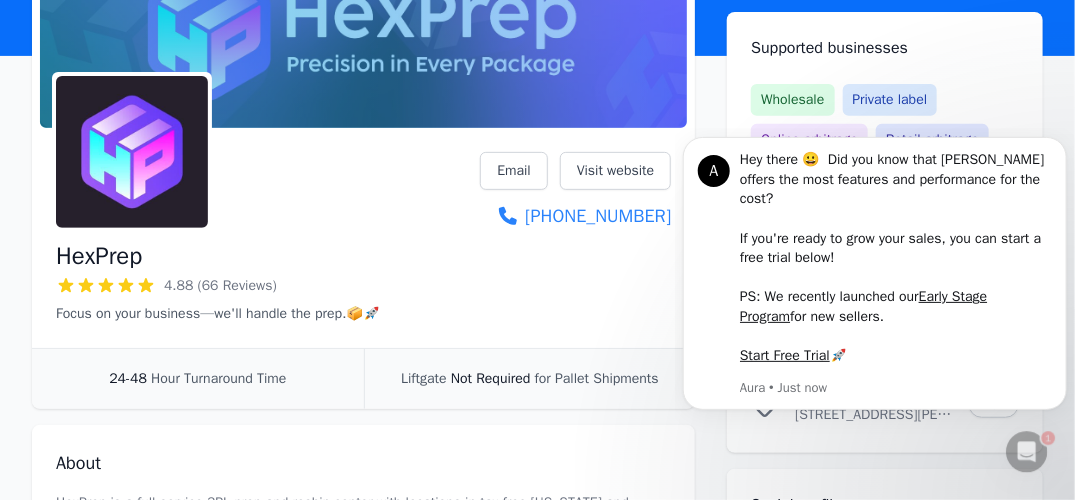 click on "A Hey there 😀  Did you know that Aura offers the most features and performance for the cost? ​ If you're ready to grow your sales, you can start a free trial below! PS: We recently launched our  Early Stage Program  for new sellers. ​ ​ Start Free Trial  🚀    Aura • Just now" at bounding box center [874, 286] 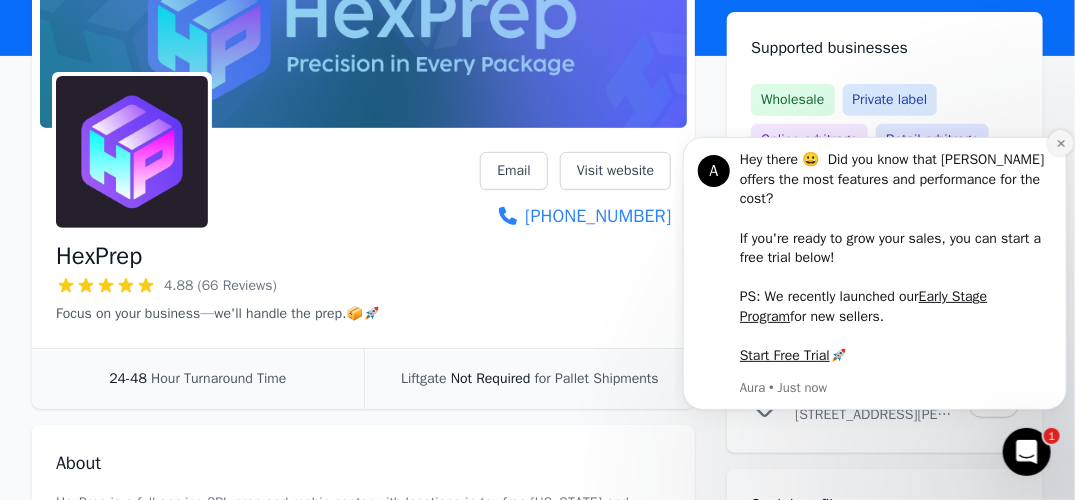 click 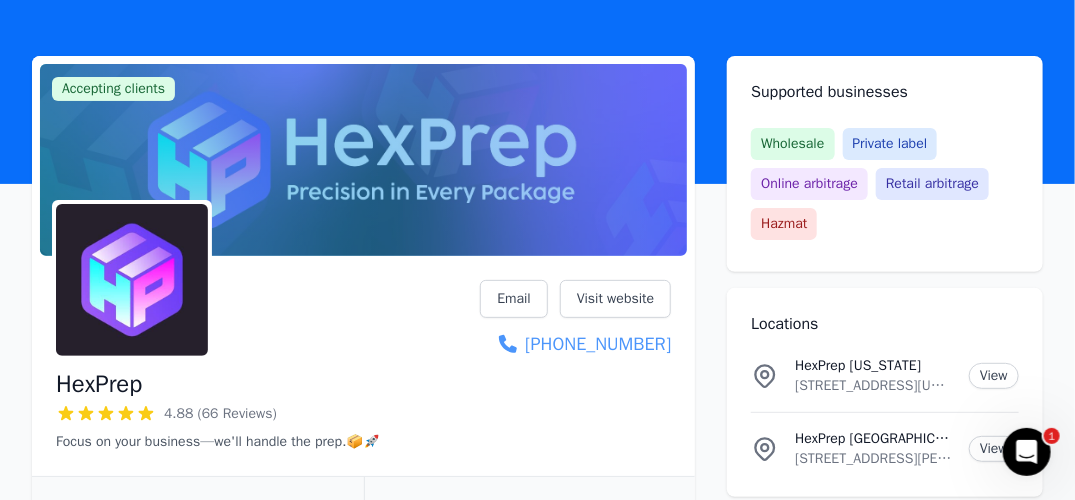 scroll, scrollTop: 100, scrollLeft: 0, axis: vertical 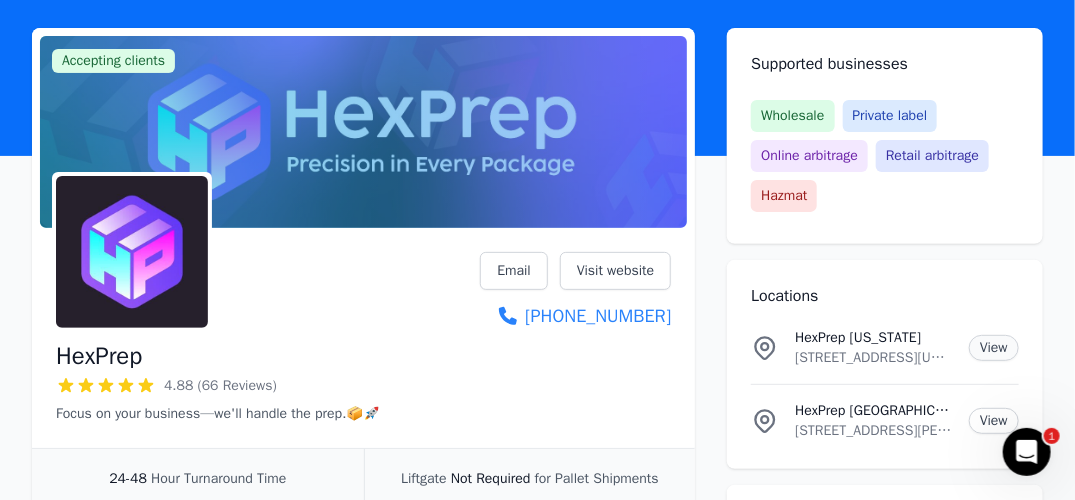 click on "View" at bounding box center (994, 348) 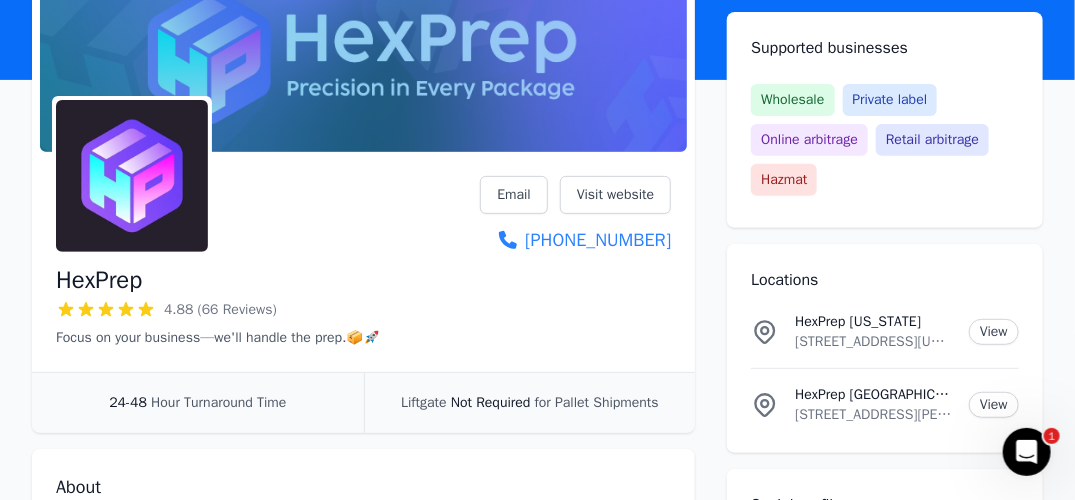 scroll, scrollTop: 200, scrollLeft: 0, axis: vertical 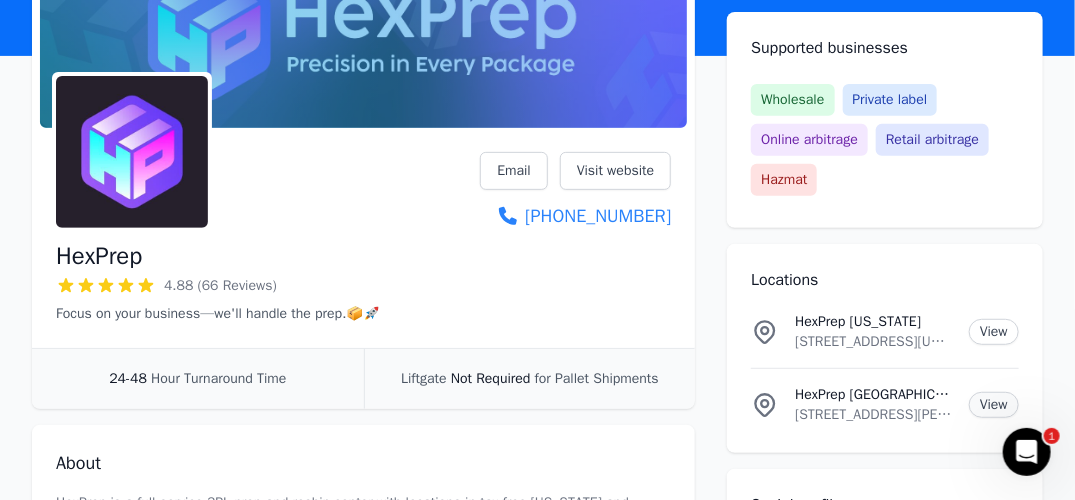 click on "View" at bounding box center (994, 405) 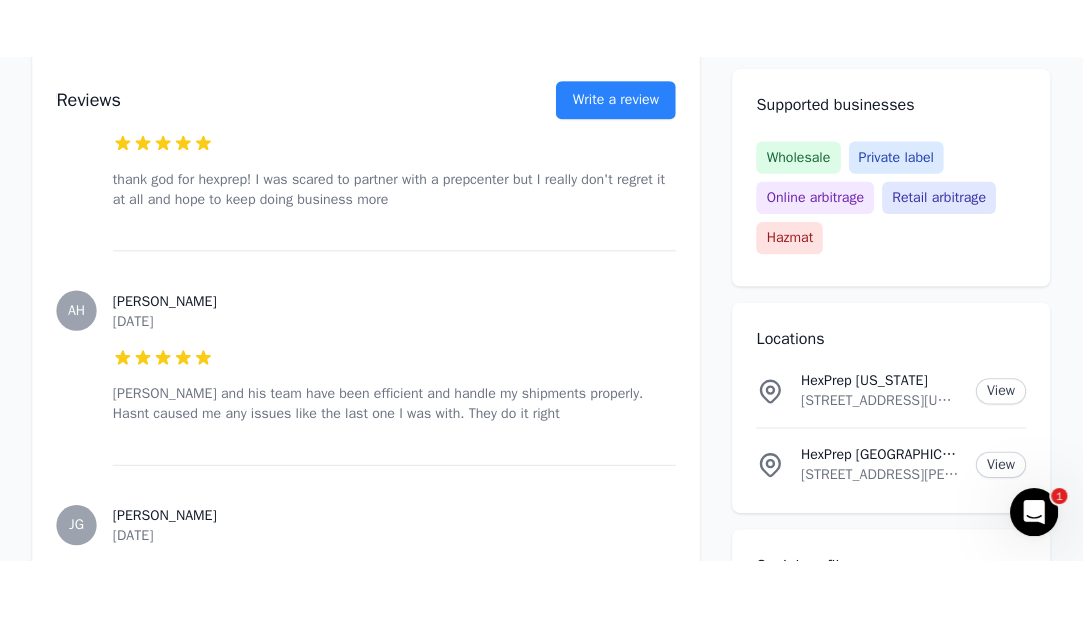 scroll, scrollTop: 11400, scrollLeft: 0, axis: vertical 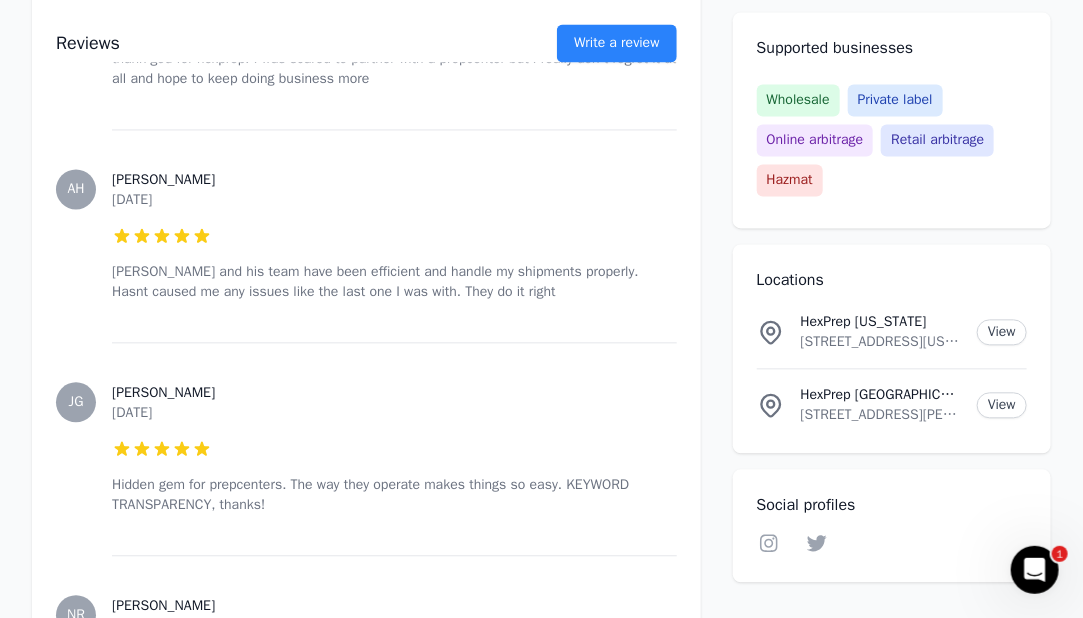 click on "Accepting clients Claim   business HexPrep 4.88 (66 Reviews) Focus on your business—we'll handle the prep.📦🚀 Email Visit website (503) 313-1528 24-48   Hour Turnaround Time Liftgate   Not Required   for Pallet Shipments About HexPrep is a full-service 3PL prep and reship center with locations in tax-free Oregon and Chicago, dedicated to providing efficient, reliable, and cost-effective solutions for sellers. With the best rates available and rapid turnaround times, HexPrep specializes in tax-free reshipping and preparation services. Our expertise in 3PL ensures that whether you're scaling up or starting out, your business logistics are handled with precision and speed.
Reviews Write a review AB Adam B. July 16, 2025 5  out of 5 stars Every hustler NEEDS a prepcenter like hexprep. Amazing work and speed TL Thomas L. July 10, 2025 5  out of 5 stars MB Mark B. July 9, 2025 1  out of 5 stars TH Terry H. July 6, 2025 5  out of 5 stars BS Brian S. July 6, 2025 5  out of 5 stars DH Darnell H. July 4, 2025" at bounding box center (541, -3990) 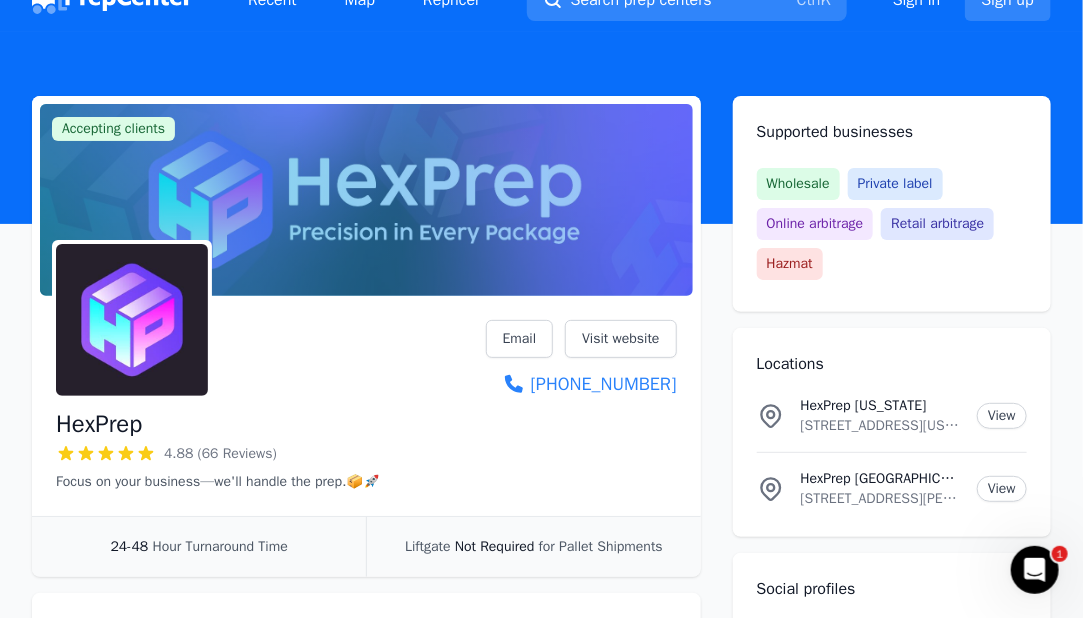 scroll, scrollTop: 0, scrollLeft: 0, axis: both 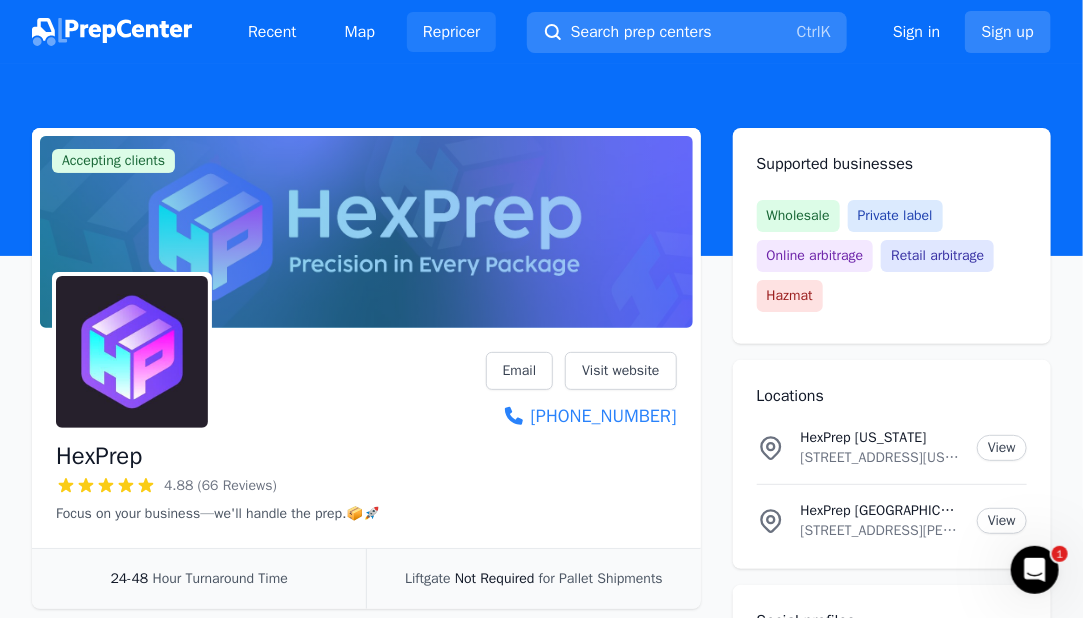 click on "Repricer" at bounding box center [452, 32] 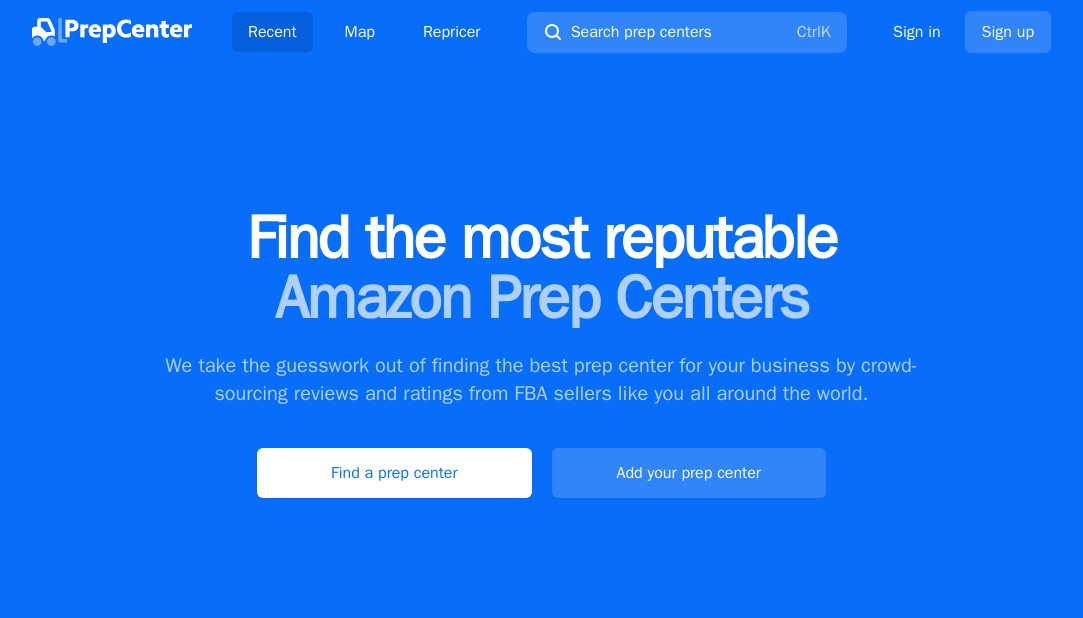 scroll, scrollTop: 0, scrollLeft: 0, axis: both 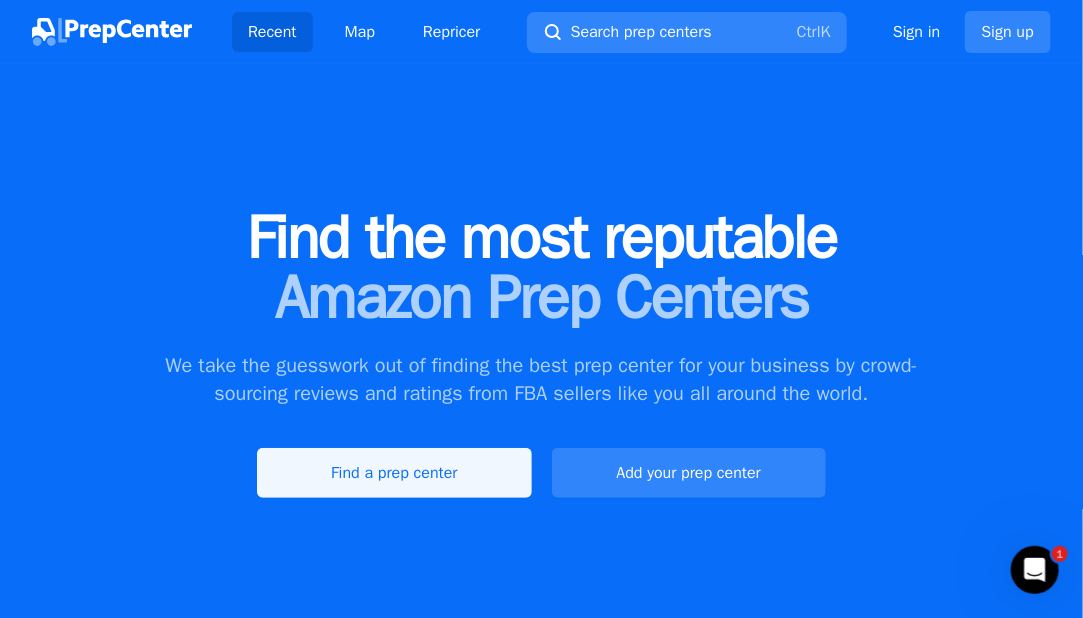 click on "Find a prep center" at bounding box center [394, 473] 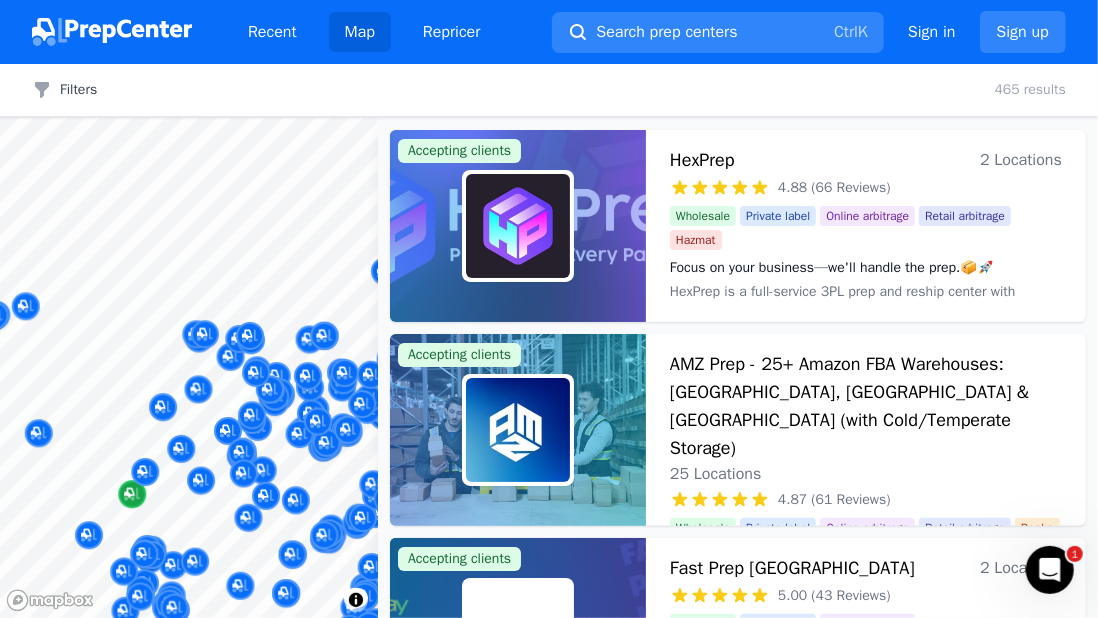 click at bounding box center [189, 118] 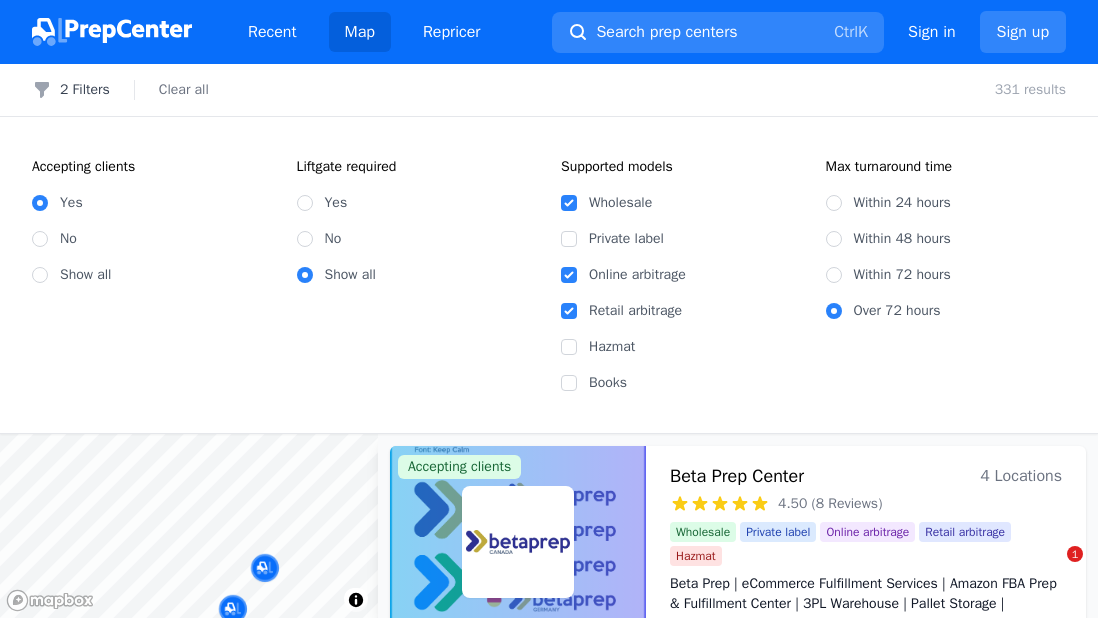 scroll, scrollTop: 0, scrollLeft: 0, axis: both 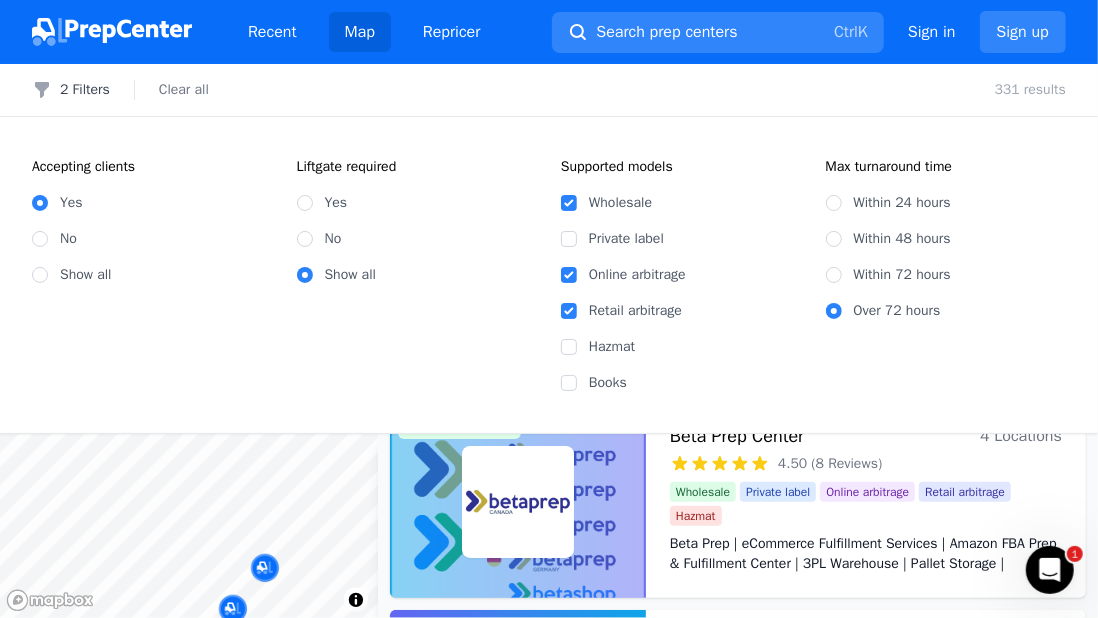 drag, startPoint x: 284, startPoint y: 544, endPoint x: 267, endPoint y: 483, distance: 63.324562 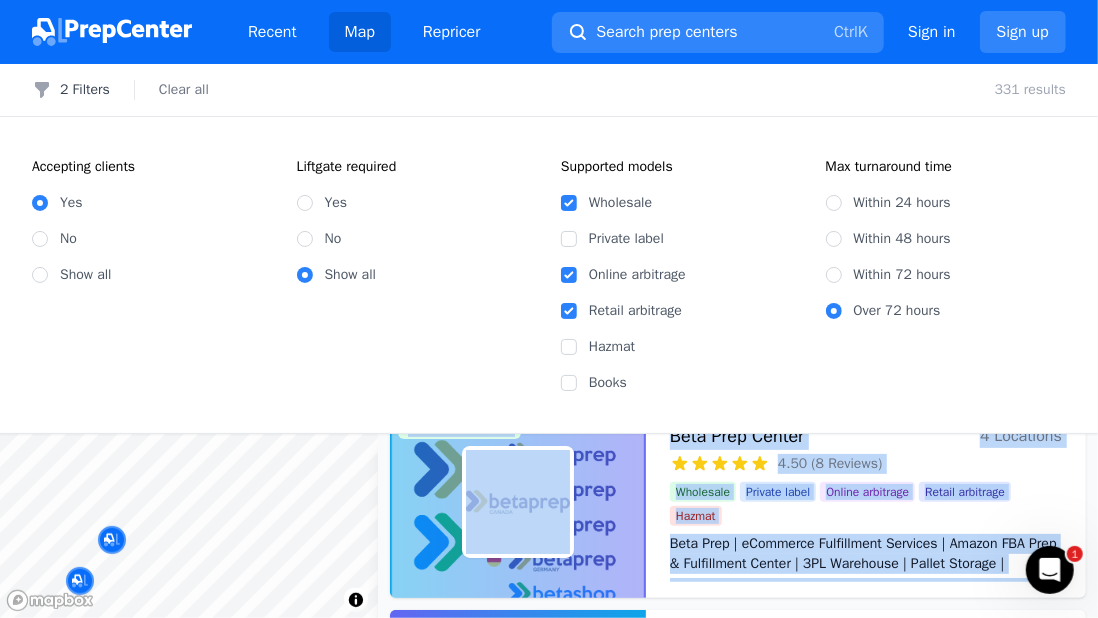 click on "Recent Map Repricer Search prep centers Ctrl  K Open main menu Sign in Sign up Filters 2 Filters Clear all 331 results Accepting clients Yes No Show all Liftgate required Yes No Show all Supported models Wholesale Private label Online arbitrage Retail arbitrage Hazmat Books Max turnaround time Within 24 hours Within 48 hours Within 72 hours Over 72 hours Map © Mapbox   © OpenStreetMap   Improve this map Accepting clients Beta Prep Center  4 Locations 4.50 (8 Reviews) Beta Prep | eCommerce Fulfillment Services | Amazon FBA Prep & Fulfillment Center | 3PL Warehouse | Pallet Storage | Wholesale Private label Online arbitrage Retail arbitrage Hazmat Beta Prep | eCommerce Fulfillment Services | Amazon FBA Prep & Fulfillment Center | 3PL Warehouse | Pallet Storage | Accepting clients Lulux Fulfillment Long Island, New York, US 5.00 (1 Review) Your One-Stop FBA Prep Solution Hazmat Retail arbitrage Private label Wholesale Online arbitrage Books Your One-Stop FBA Prep Solution More outside of map view Wholesale Yes" at bounding box center (549, 309) 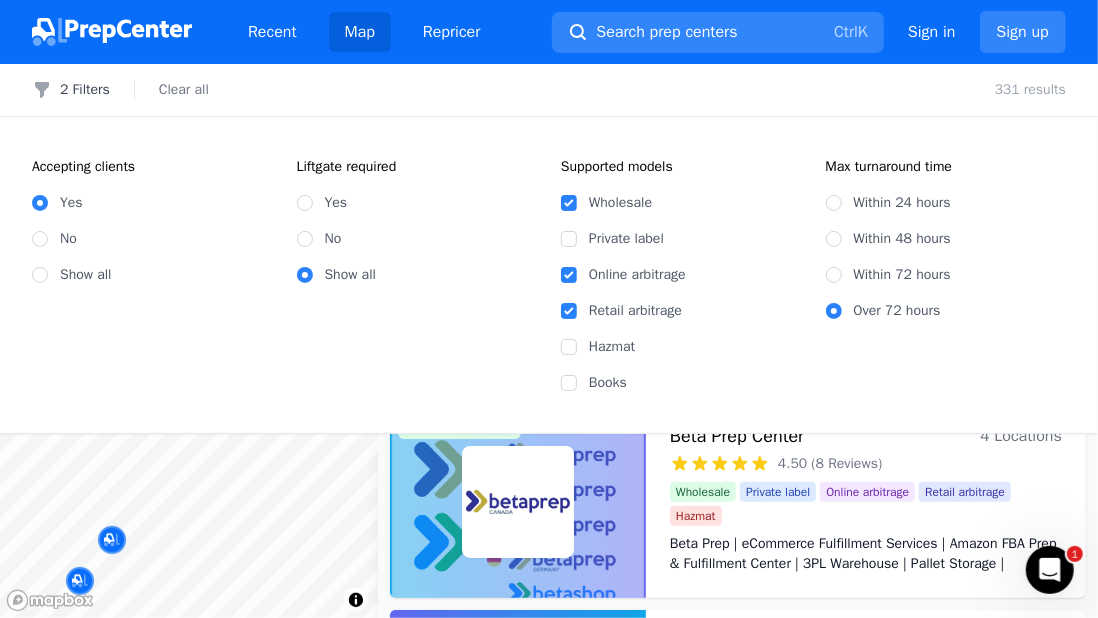 drag, startPoint x: 141, startPoint y: 549, endPoint x: 250, endPoint y: 541, distance: 109.29318 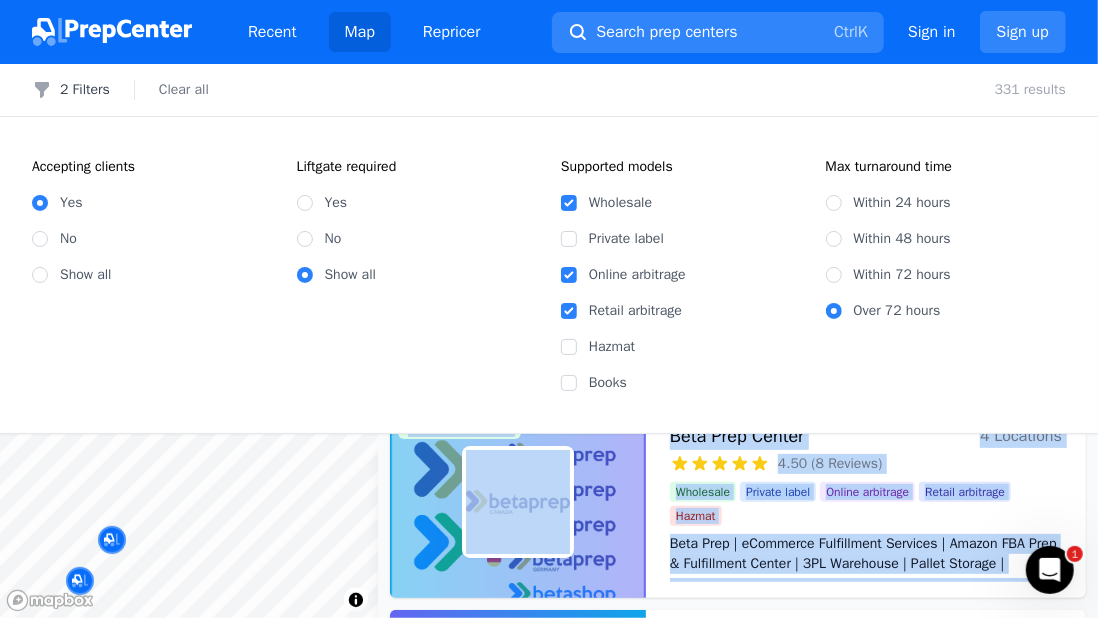 click on "Recent Map Repricer Search prep centers Ctrl  K Open main menu Sign in Sign up Filters 2 Filters Clear all 331 results Accepting clients Yes No Show all Liftgate required Yes No Show all Supported models Wholesale Private label Online arbitrage Retail arbitrage Hazmat Books Max turnaround time Within 24 hours Within 48 hours Within 72 hours Over 72 hours Map © Mapbox   © OpenStreetMap   Improve this map Accepting clients Beta Prep Center  4 Locations 4.50 (8 Reviews) Beta Prep | eCommerce Fulfillment Services | Amazon FBA Prep & Fulfillment Center | 3PL Warehouse | Pallet Storage | Wholesale Private label Online arbitrage Retail arbitrage Hazmat Beta Prep | eCommerce Fulfillment Services | Amazon FBA Prep & Fulfillment Center | 3PL Warehouse | Pallet Storage | Accepting clients Lulux Fulfillment Long Island, New York, US 5.00 (1 Review) Your One-Stop FBA Prep Solution Hazmat Retail arbitrage Private label Wholesale Online arbitrage Books Your One-Stop FBA Prep Solution More outside of map view Wholesale Yes" at bounding box center [549, 309] 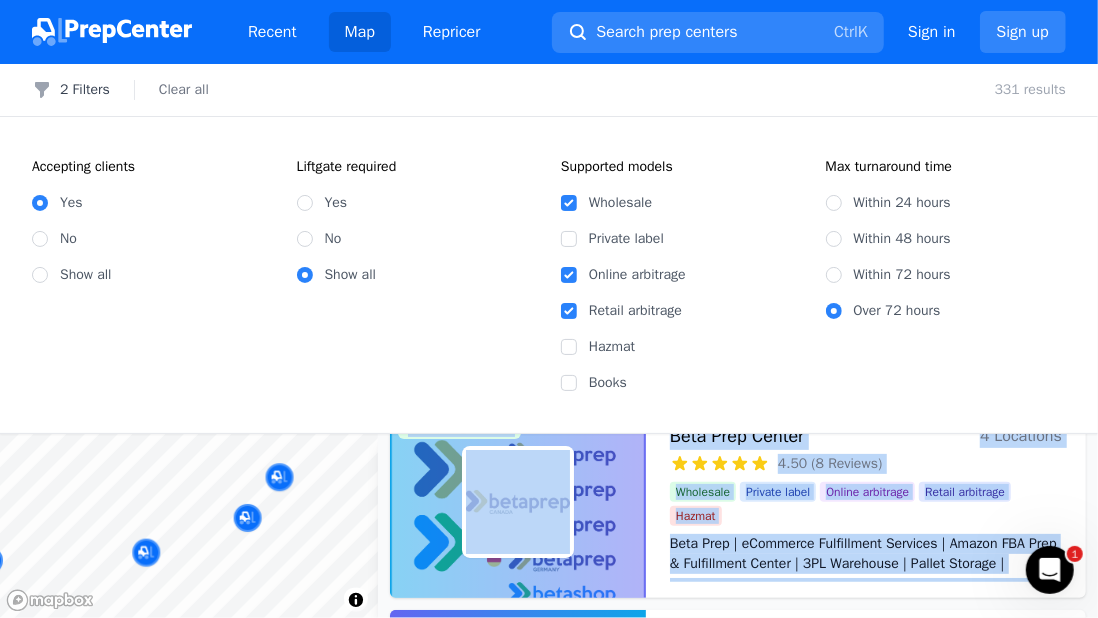 drag, startPoint x: 261, startPoint y: 537, endPoint x: 341, endPoint y: 501, distance: 87.72685 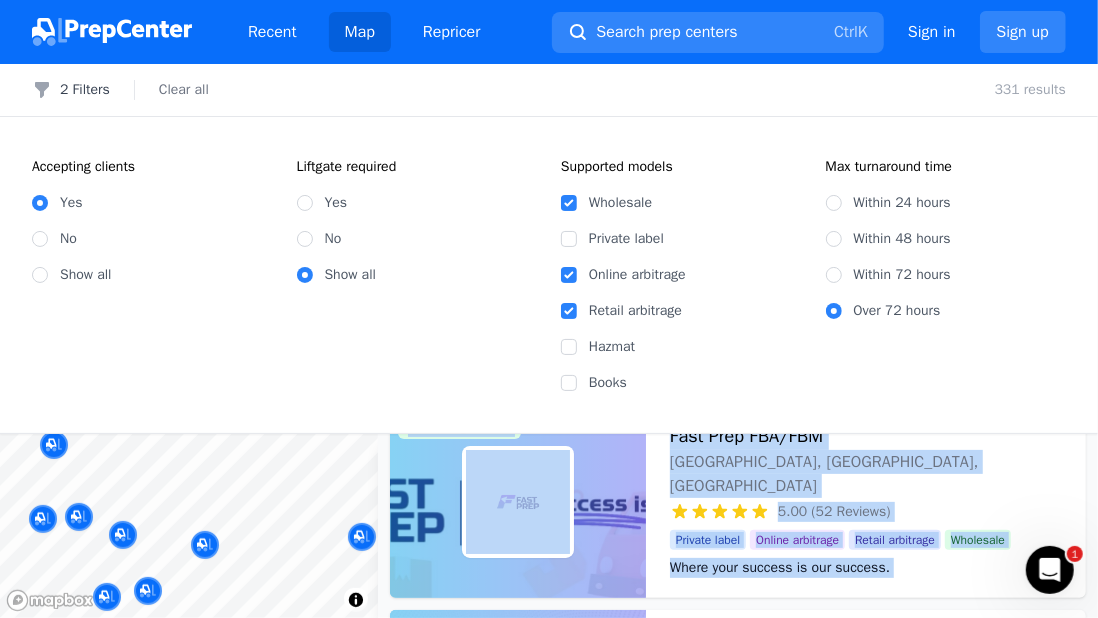 drag, startPoint x: 165, startPoint y: 482, endPoint x: 288, endPoint y: 512, distance: 126.60569 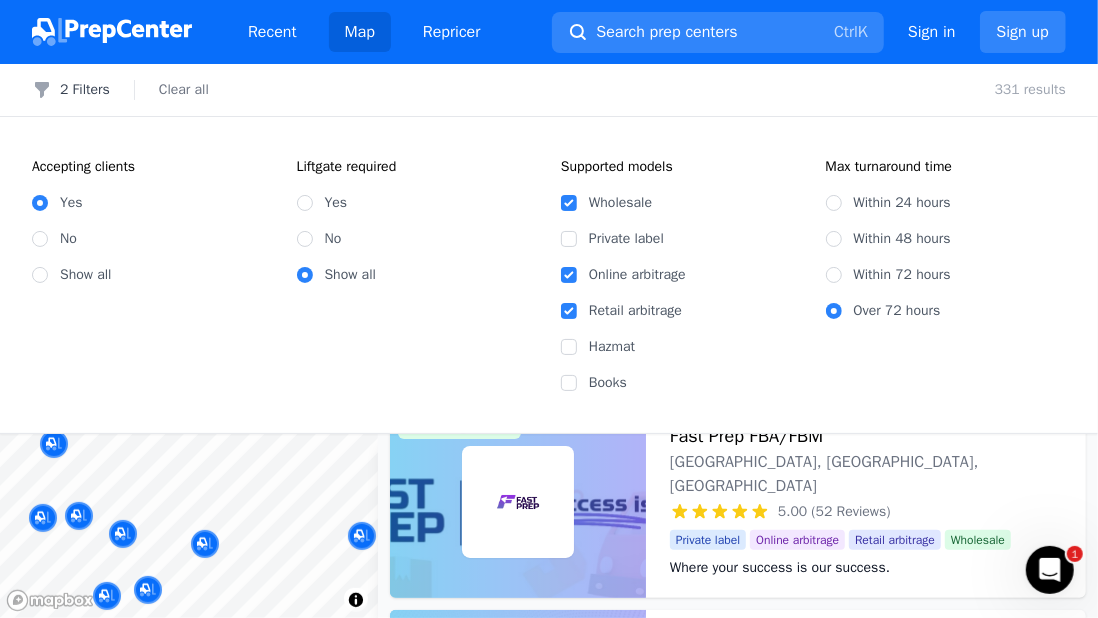 click on "Accepting clients Yes No Show all Liftgate required Yes No Show all" at bounding box center [284, 275] 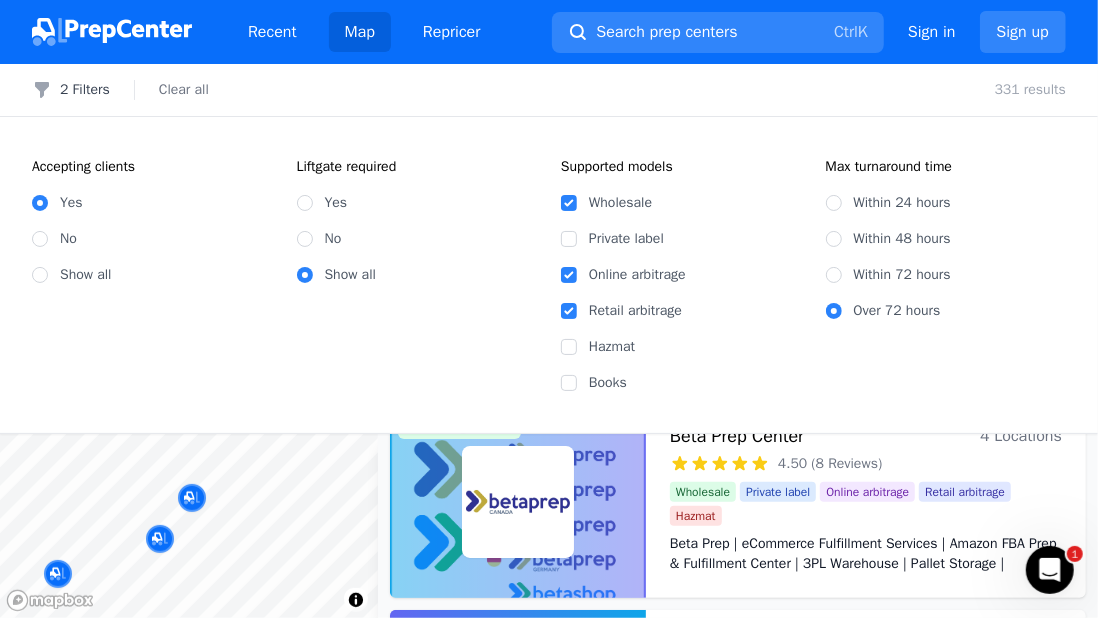 click at bounding box center [323, 497] 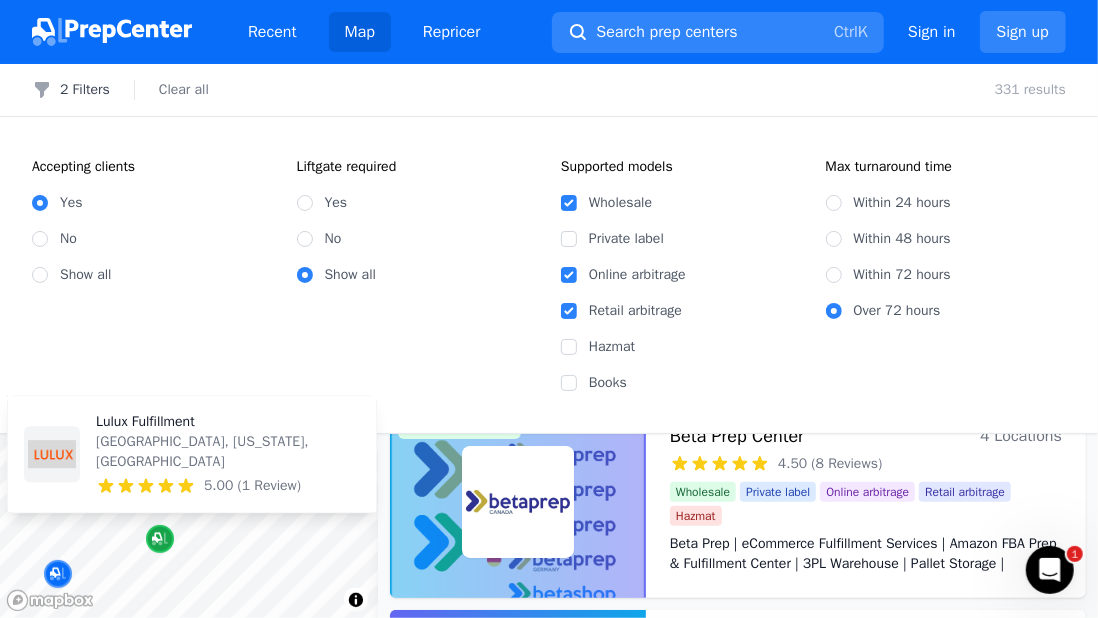 click 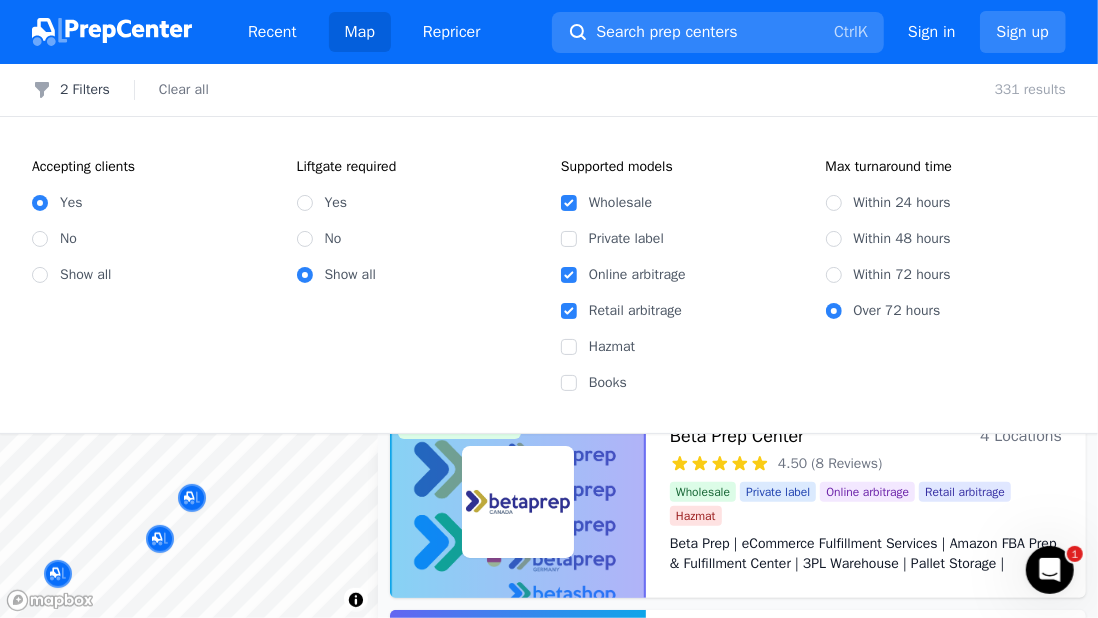 click at bounding box center [323, 497] 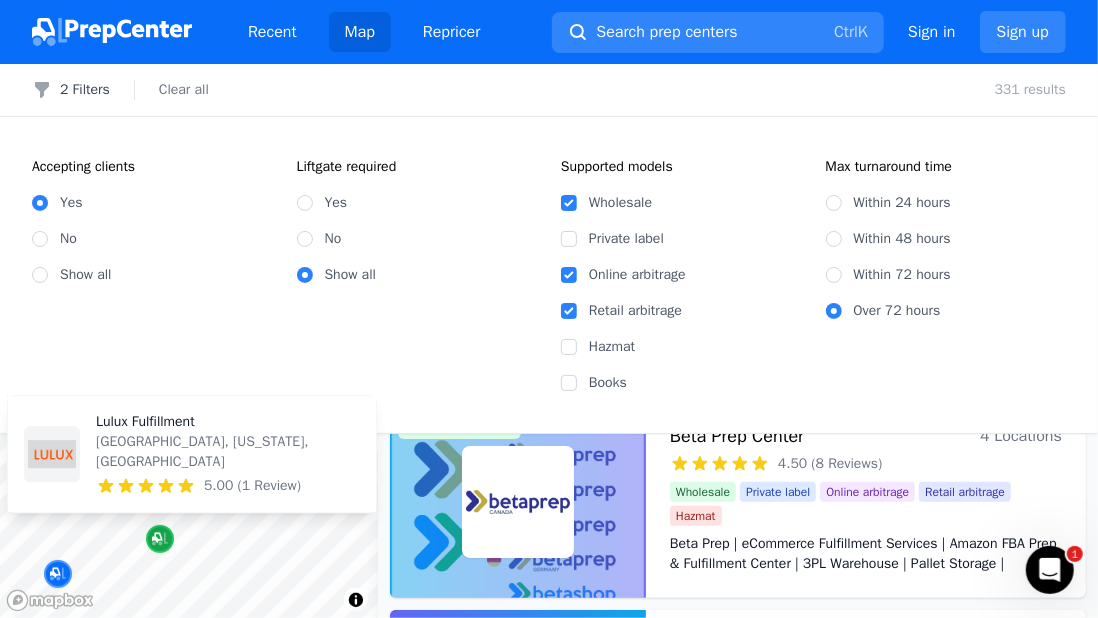 click at bounding box center [160, 539] 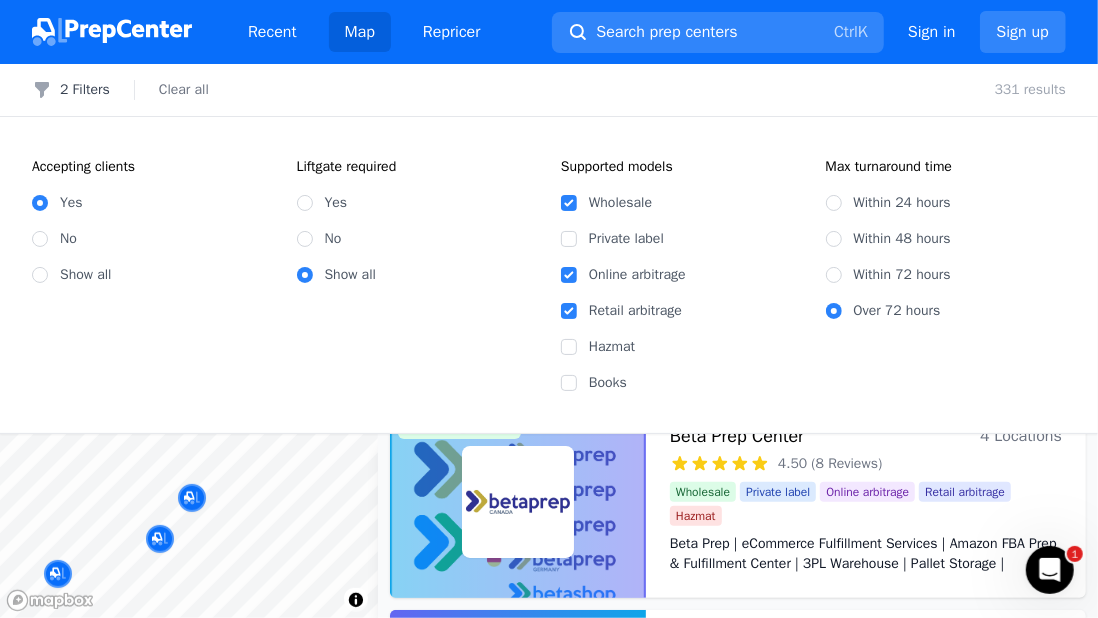 click at bounding box center [323, 497] 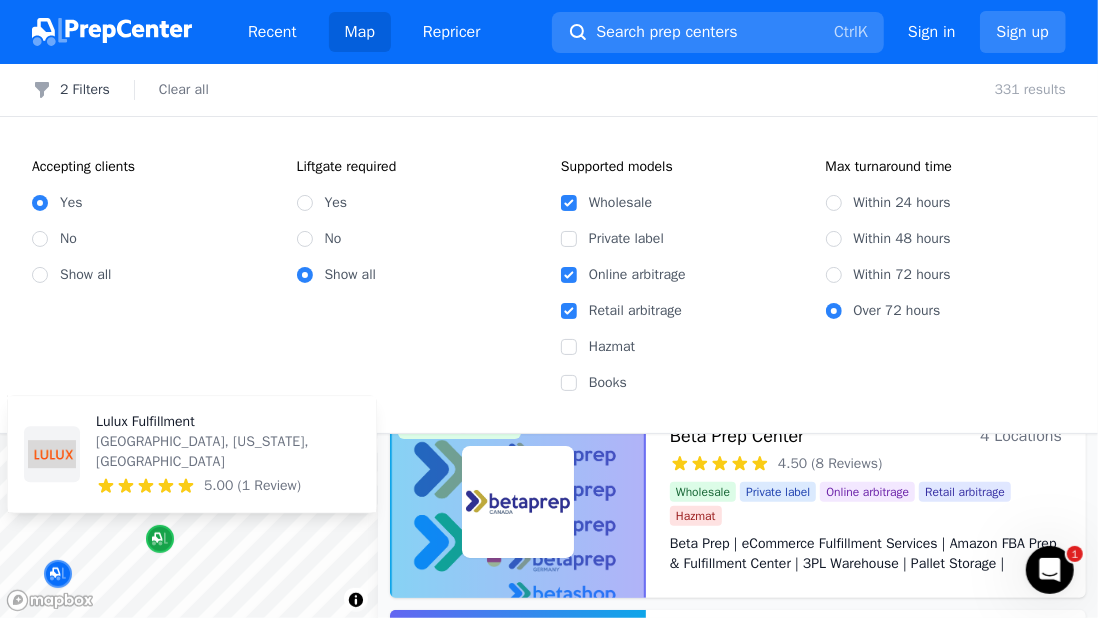 click 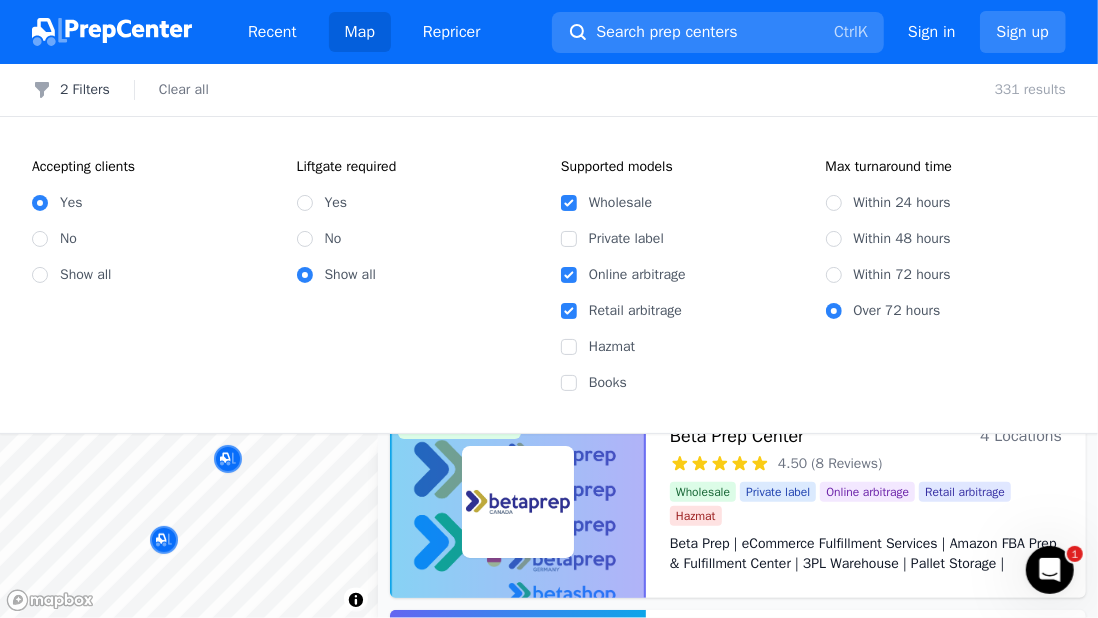 click at bounding box center (280, 480) 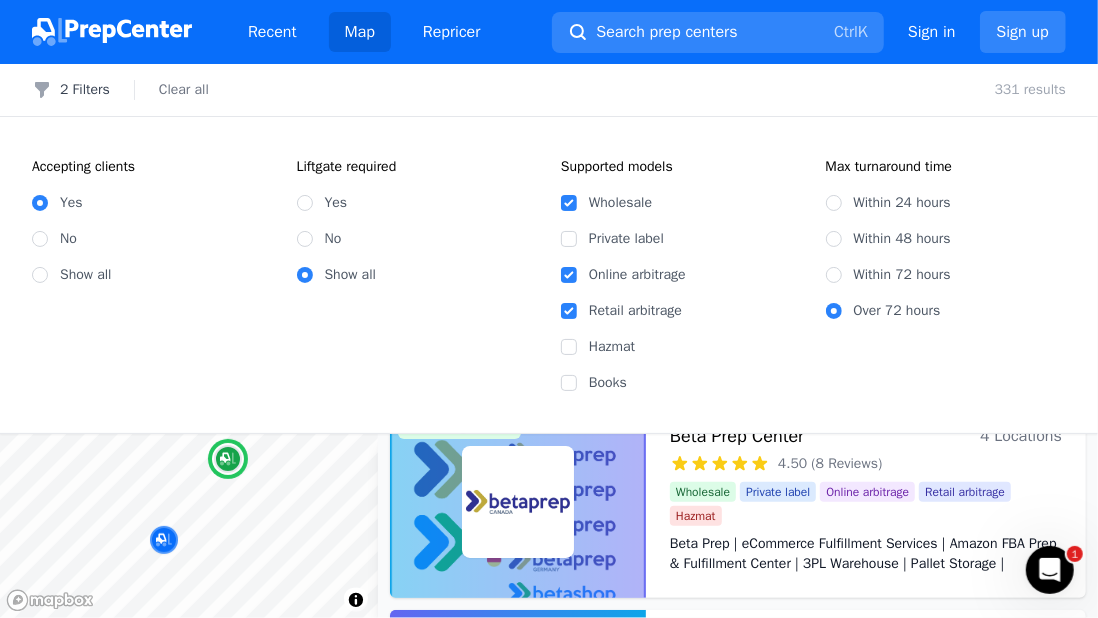 click at bounding box center [518, 502] 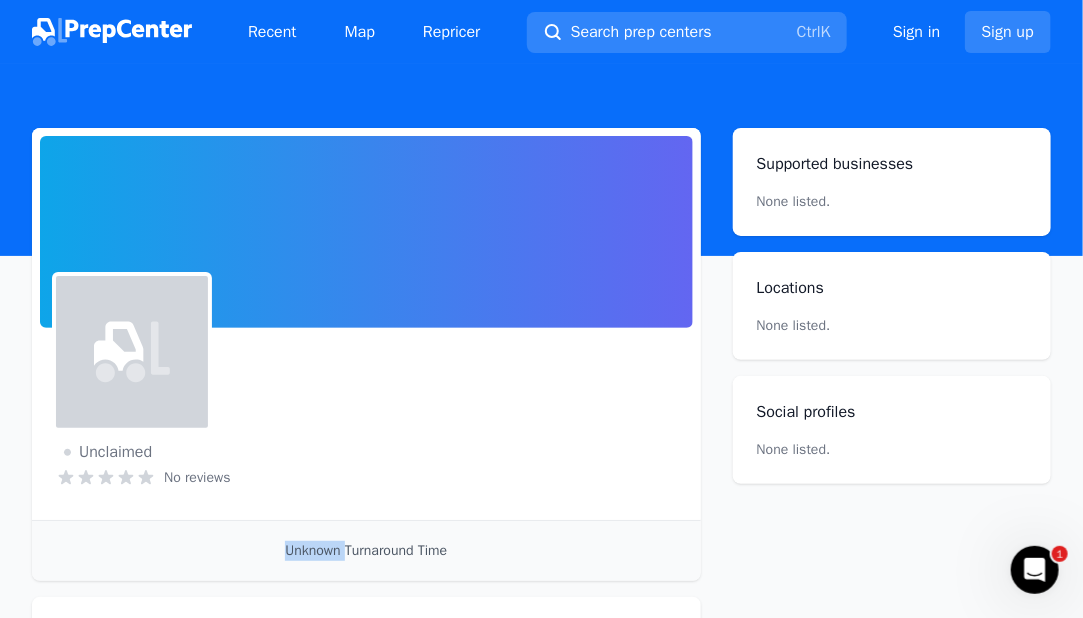 click on "Unclaimed No reviews Email Visit website" at bounding box center [366, 428] 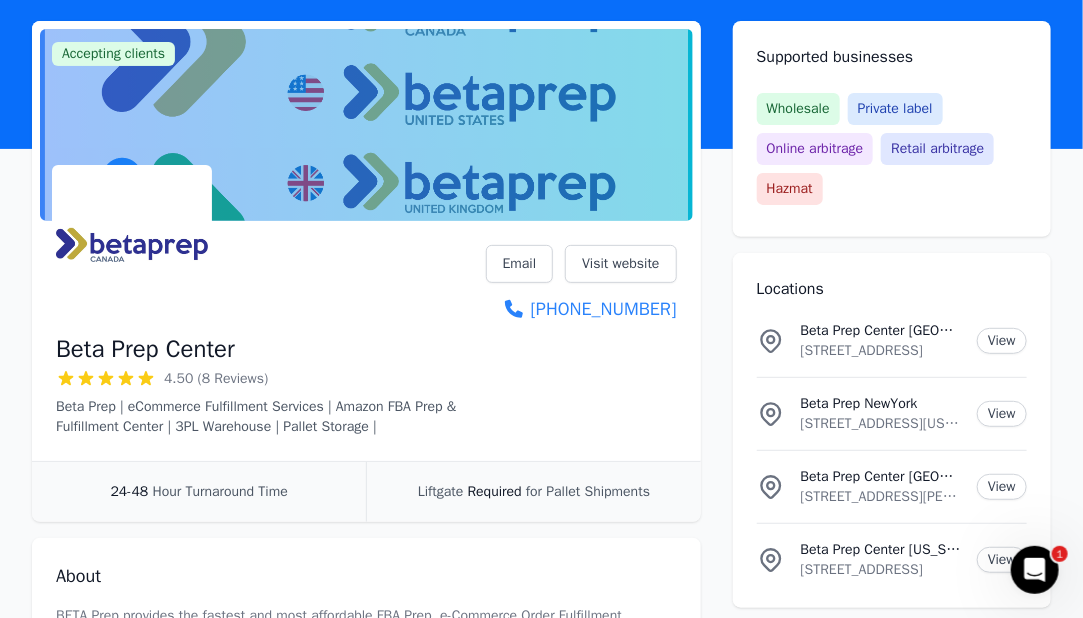 scroll, scrollTop: 200, scrollLeft: 0, axis: vertical 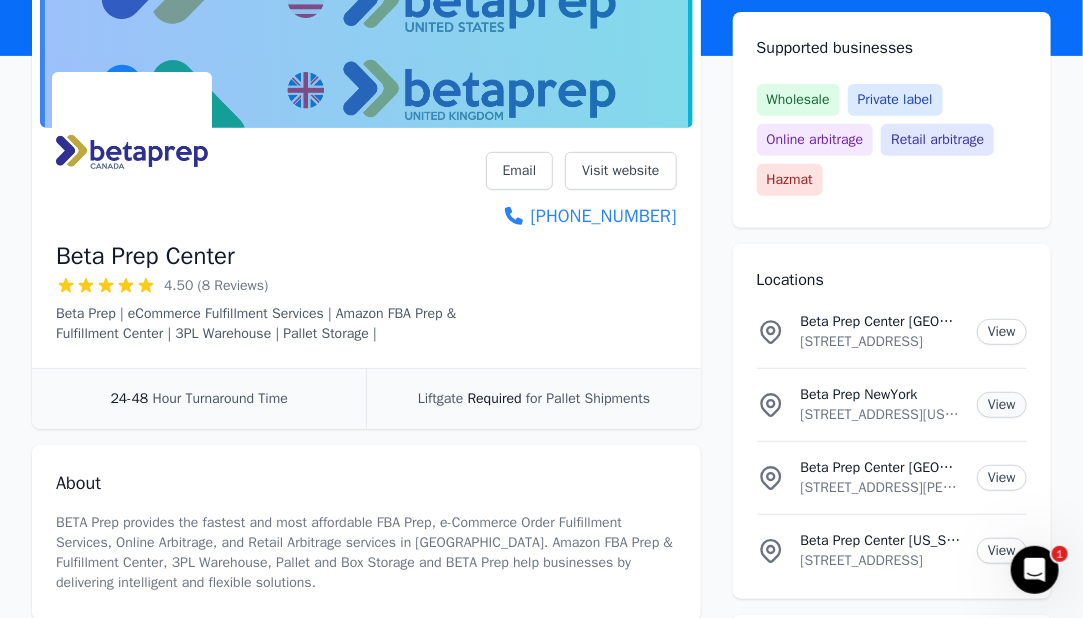 click on "View" at bounding box center (1002, 405) 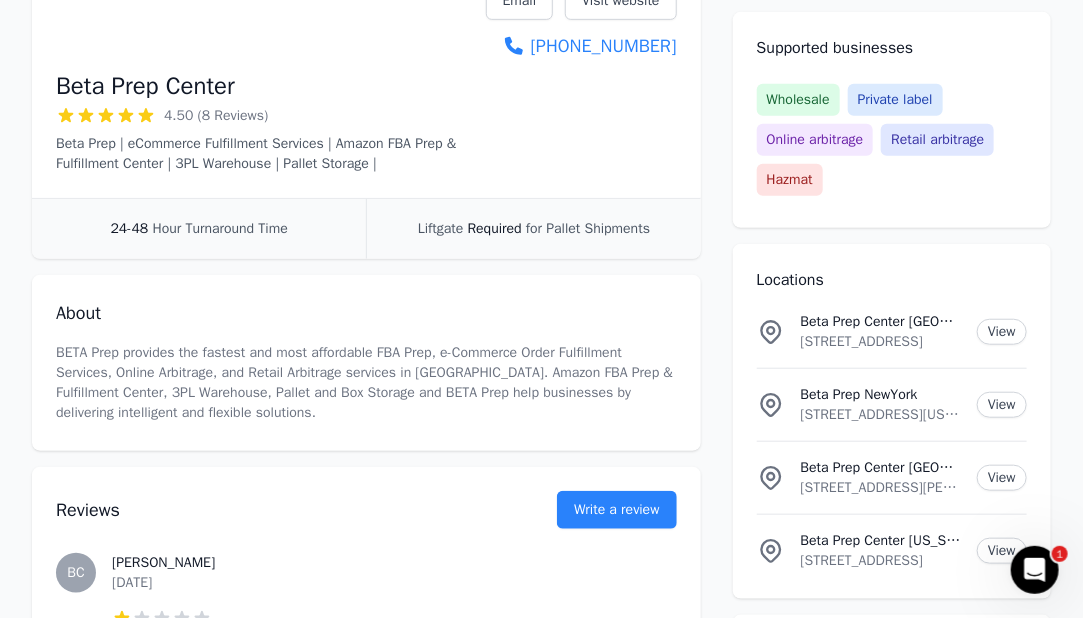 scroll, scrollTop: 300, scrollLeft: 0, axis: vertical 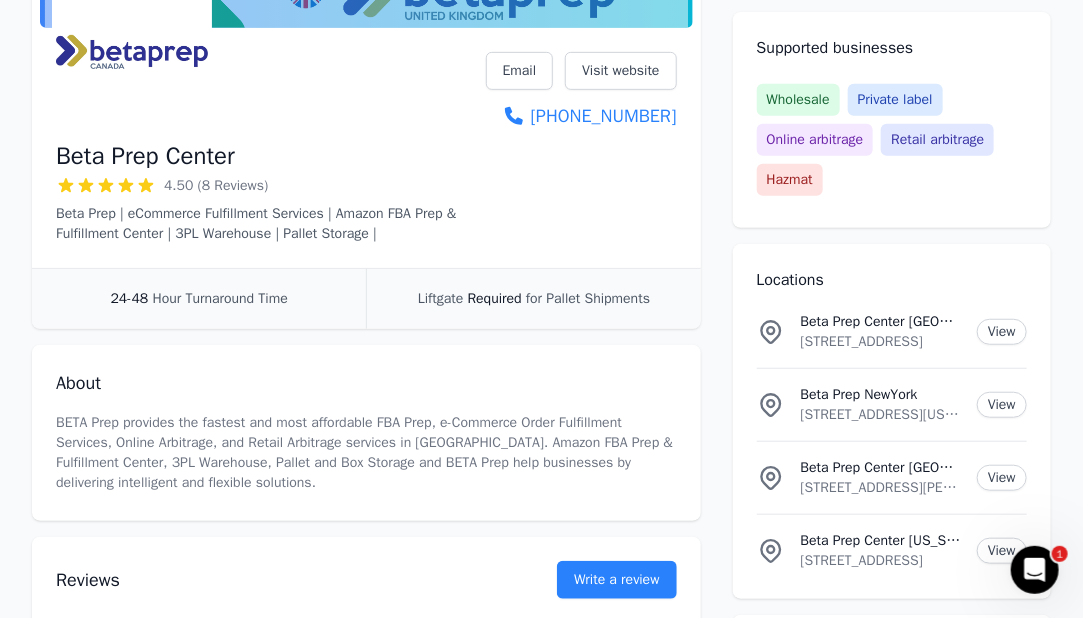 click on "Accepting clients Claim   business Beta Prep Center  4.50 (8 Reviews) Beta Prep | eCommerce Fulfillment Services | Amazon FBA Prep & Fulfillment Center | 3PL Warehouse | Pallet Storage | Email Visit website +1 (437) 227-3771 24-48   Hour Turnaround Time Liftgate   Required   for Pallet Shipments About BETA Prep provides the fastest and most affordable FBA Prep, e-Commerce Order Fulfillment Services, Online Arbitrage, and Retail Arbitrage services in North America. Amazon FBA Prep & Fulfillment Center, 3PL Warehouse, Pallet and Box Storage and BETA Prep help businesses by delivering intelligent and flexible solutions. Reviews Write a review BC Benjamin C. January 30, 2024 1  out of 5 stars Nice FAKE REVIEWS. So weird who leaves their own self a review. NICE TRY on scamming! FK Furkan K. January 29, 2024 5  out of 5 stars KS Khan S. January 29, 2024 5  out of 5 stars AT ataberk erdönmez January 29, 2024 5  out of 5 stars Very happy to work them. Very professional and educated about e-commerce MA Muslum A. 5 AA" at bounding box center (541, 1161) 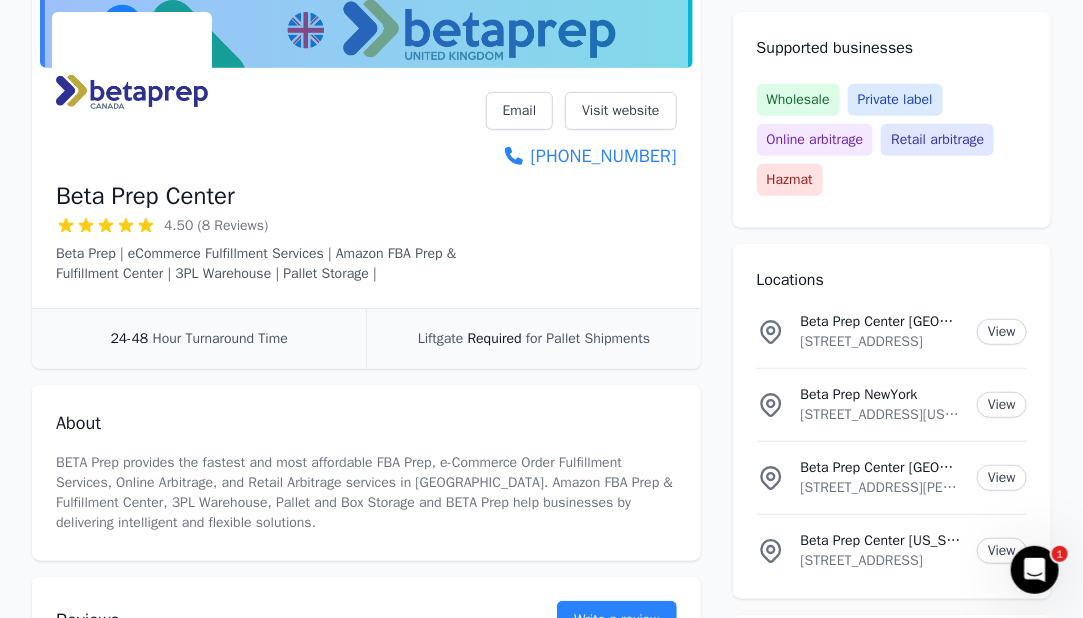 scroll, scrollTop: 280, scrollLeft: 0, axis: vertical 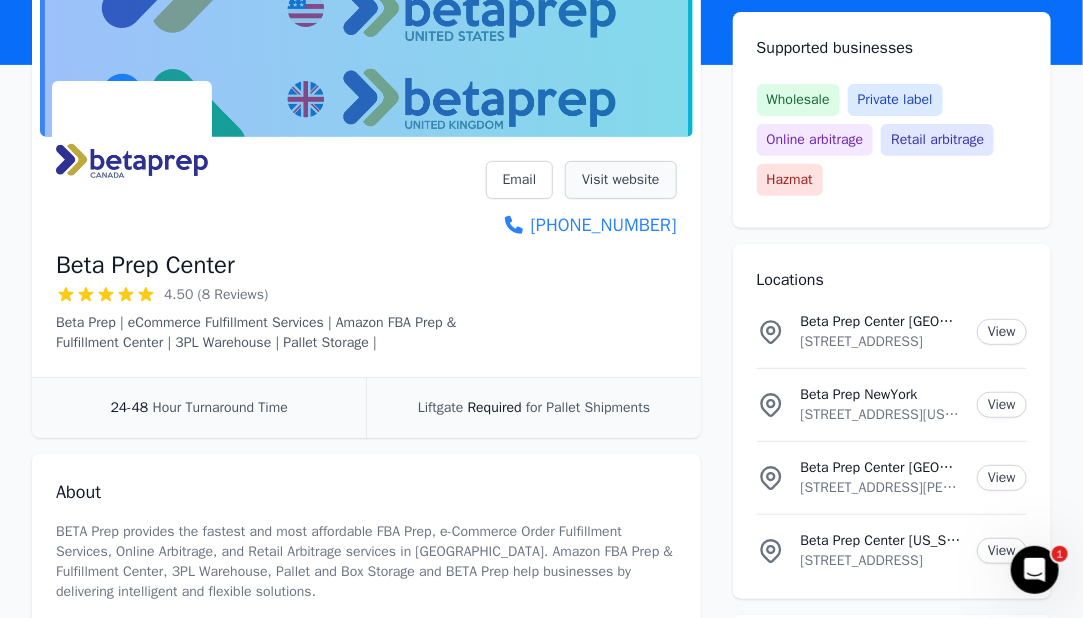 click on "Visit website" at bounding box center [620, 180] 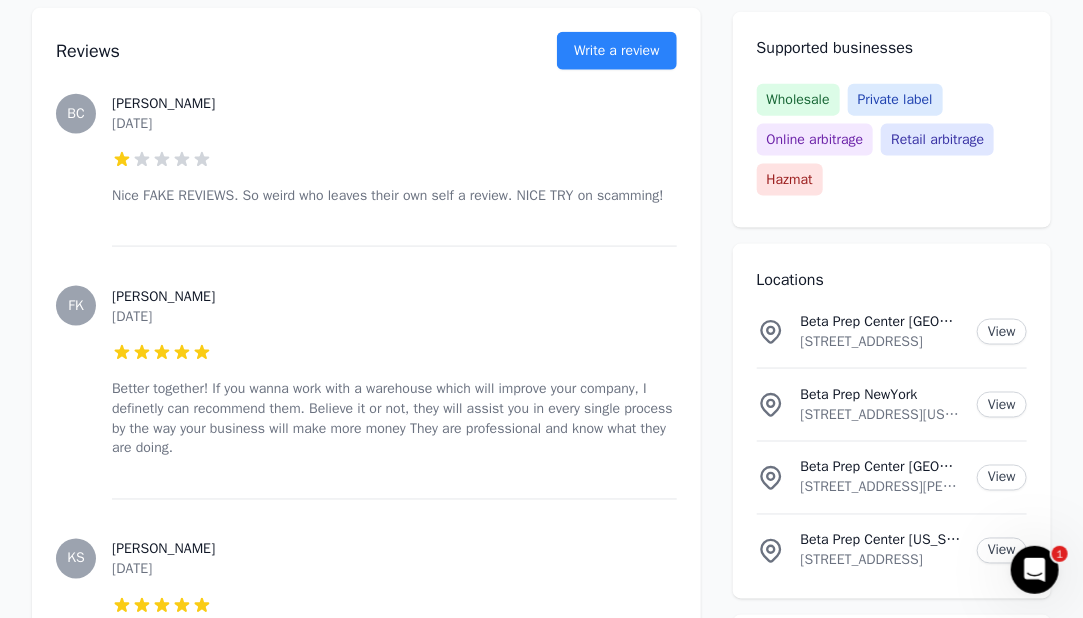 scroll, scrollTop: 791, scrollLeft: 0, axis: vertical 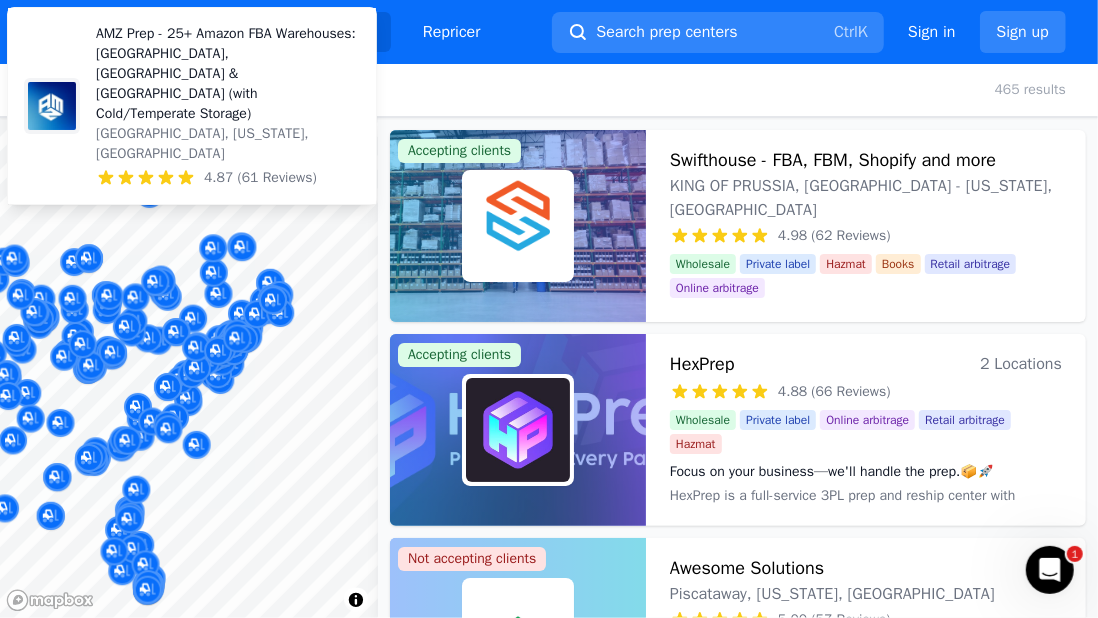 drag, startPoint x: 341, startPoint y: 393, endPoint x: 180, endPoint y: 409, distance: 161.79308 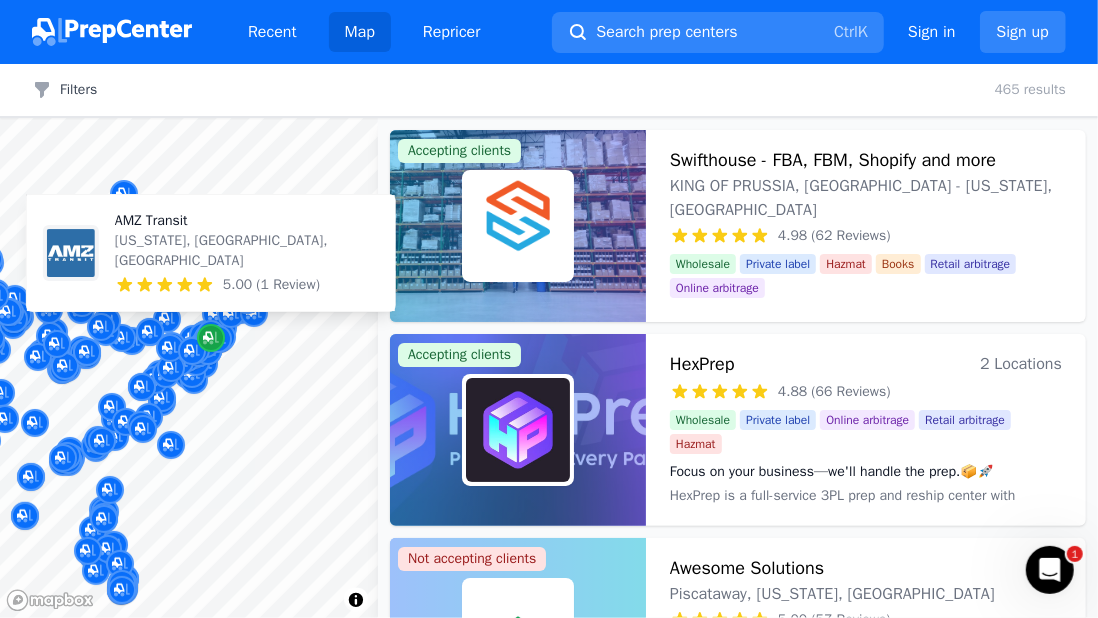 click at bounding box center (211, 338) 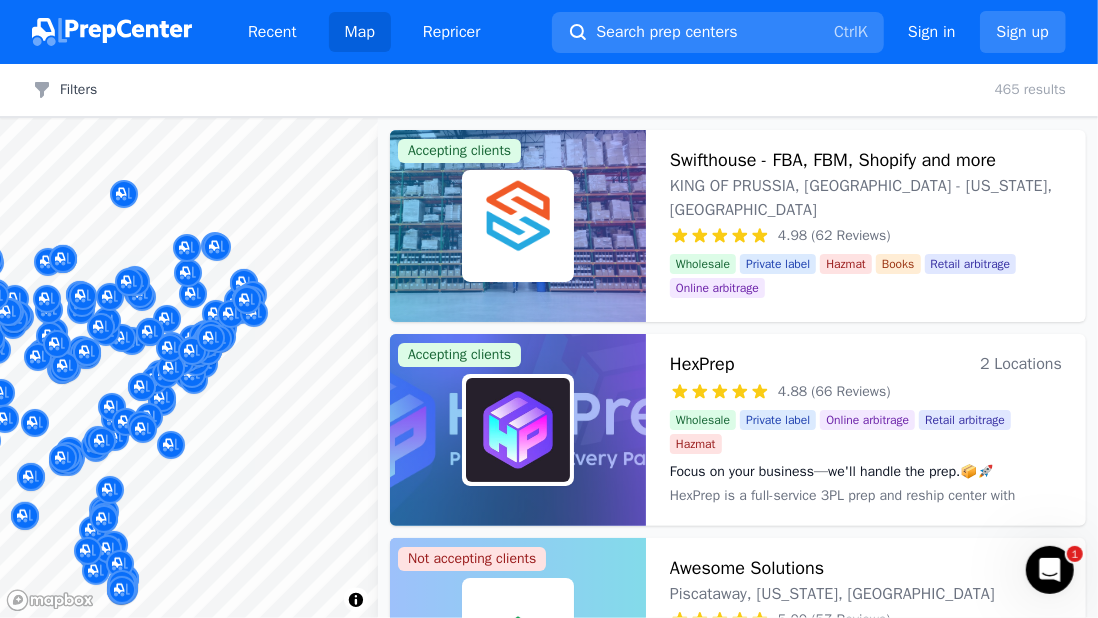 click at bounding box center [211, 315] 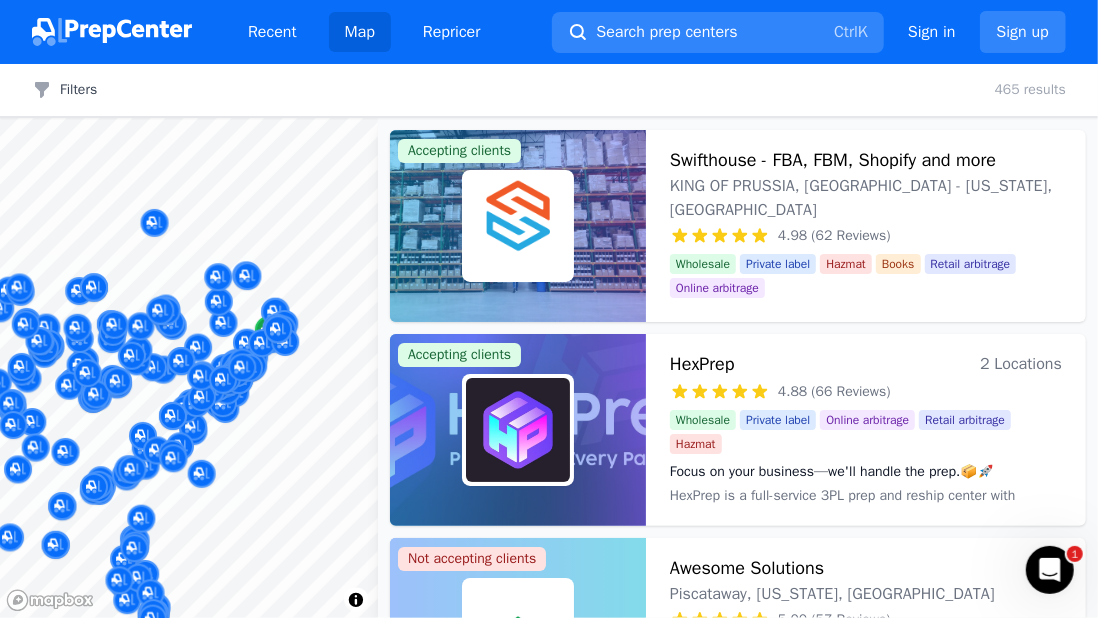 click on "Recent Map Repricer Search prep centers Ctrl  K Open main menu Sign in Sign up Filters Filters Clear all 465 results Map © Mapbox   © OpenStreetMap   Improve this map Accepting clients Swifthouse - FBA, FBM, Shopify and more KING OF PRUSSIA, PA - Pennsylvania, US 4.98 (62 Reviews) Your Fulfillment Partner, From Startup to Scale. Wholesale Private label Hazmat Books Retail arbitrage Online arbitrage Your Fulfillment Partner, From Startup to Scale. Accepting clients HexPrep 2 Locations 4.88 (66 Reviews) Focus on your business—we'll handle the prep.📦🚀 Wholesale Private label Online arbitrage Retail arbitrage Hazmat Focus on your business—we'll handle the prep.📦🚀 Not accepting clients Awesome Solutions Piscataway, New Jersey, US 5.00 (57 Reviews) A TOP RATED NEW JERSEY FBA PREP CENTER! Wholesale Private label Online arbitrage Books Retail arbitrage Hazmat A TOP RATED NEW JERSEY FBA PREP CENTER! Accepting clients AMZ Prep - 25+ Amazon FBA Warehouses: US, Canada & UK (with Cold/Temperate Storage)" at bounding box center (549, 309) 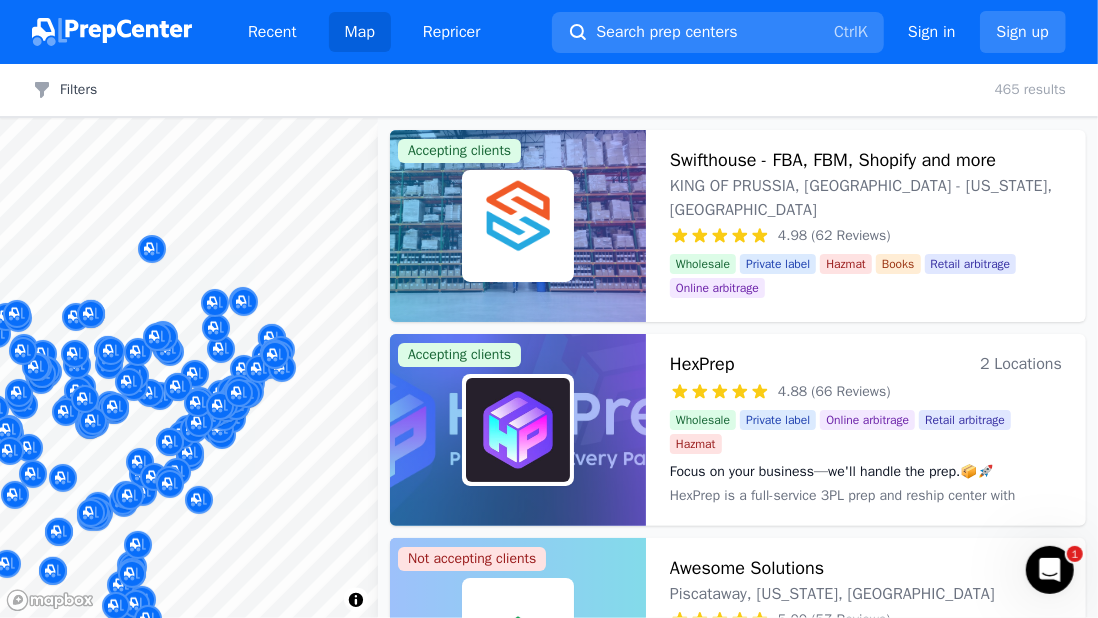 click at bounding box center (254, 291) 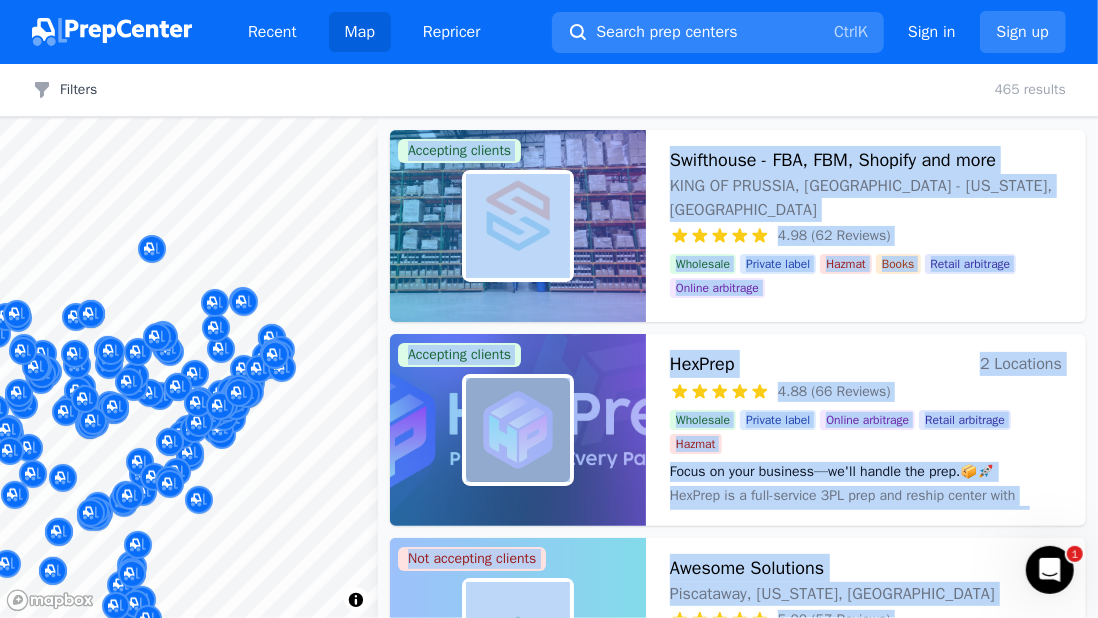 click on "Accepting clients HexPrep 2 Locations 4.88 (66 Reviews) Focus on your business—we'll handle the prep.📦🚀 Wholesale Private label Online arbitrage Retail arbitrage Hazmat Focus on your business—we'll handle the prep.📦🚀 HexPrep is a full-service 3PL prep and reship center with locations in tax-free Oregon and Chicago, dedicated to providing efficient, reliable, and cost-effective solutions for sellers. With the best rates available and rapid turnaround times, HexPrep specializes in tax-free reshipping and preparation services. Our expertise in 3PL ensures that whether you're scaling up or starting out, your business logistics are handled with precision and speed." at bounding box center [738, 430] 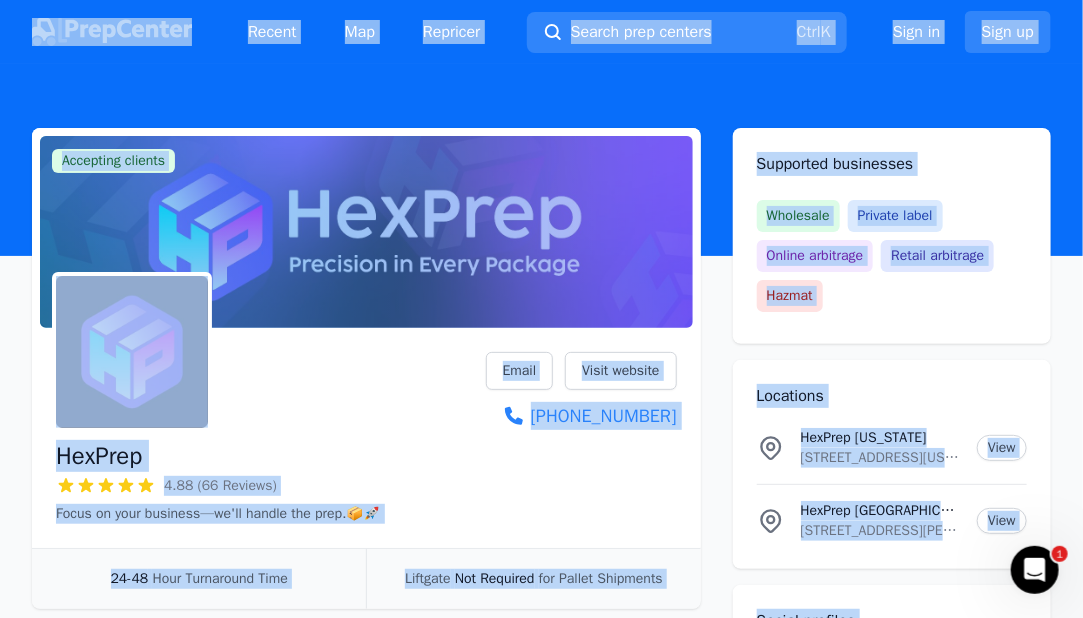 click at bounding box center [218, 352] 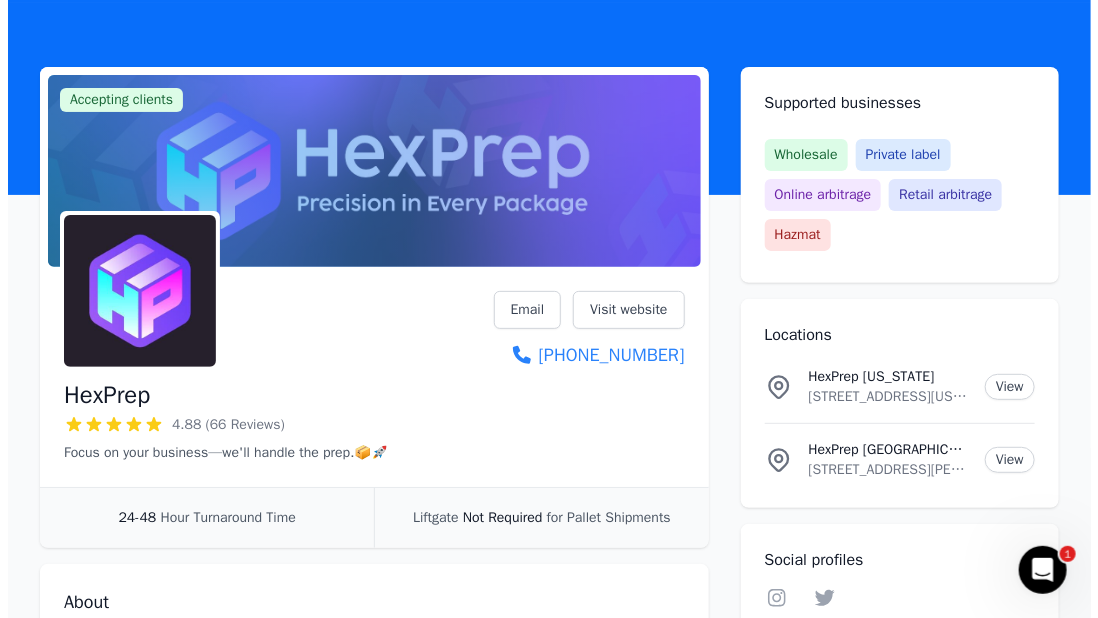 scroll, scrollTop: 0, scrollLeft: 0, axis: both 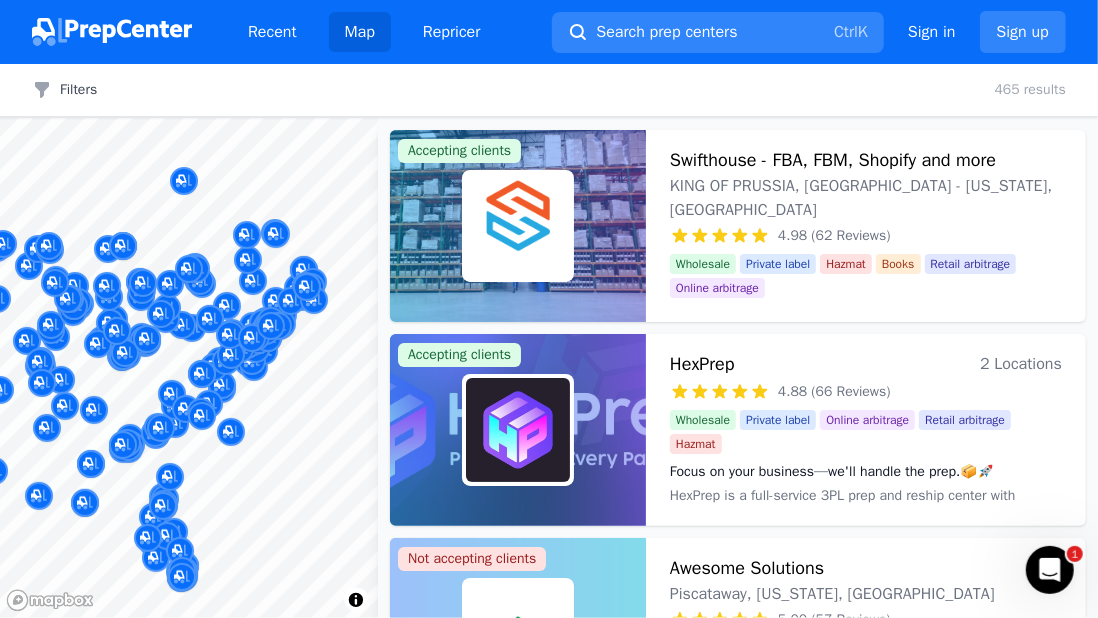 click at bounding box center (271, 303) 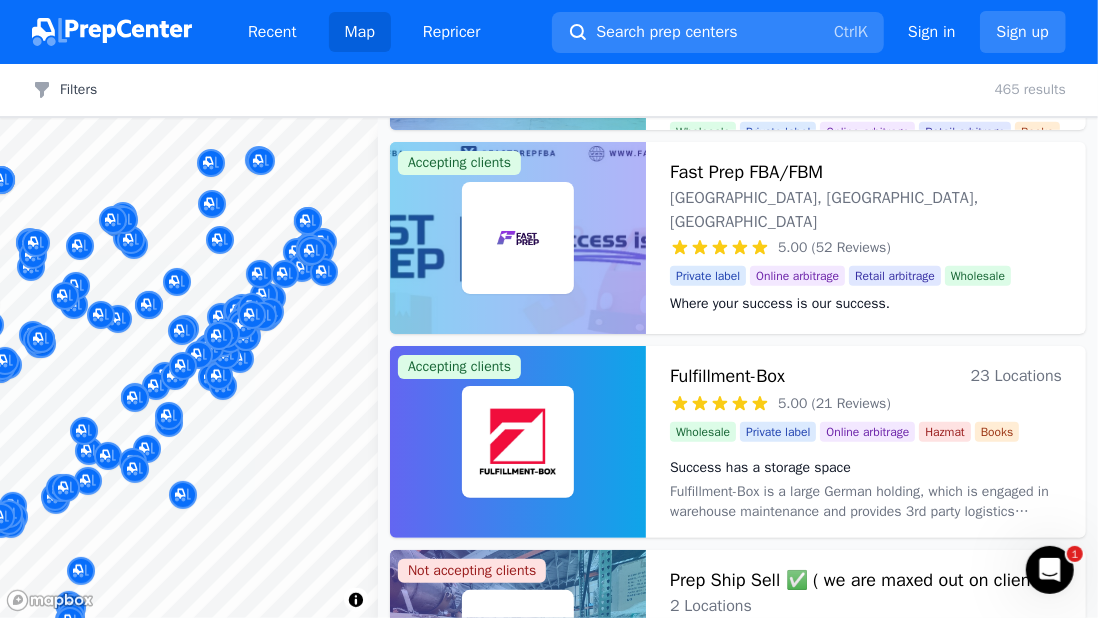 scroll, scrollTop: 396, scrollLeft: 0, axis: vertical 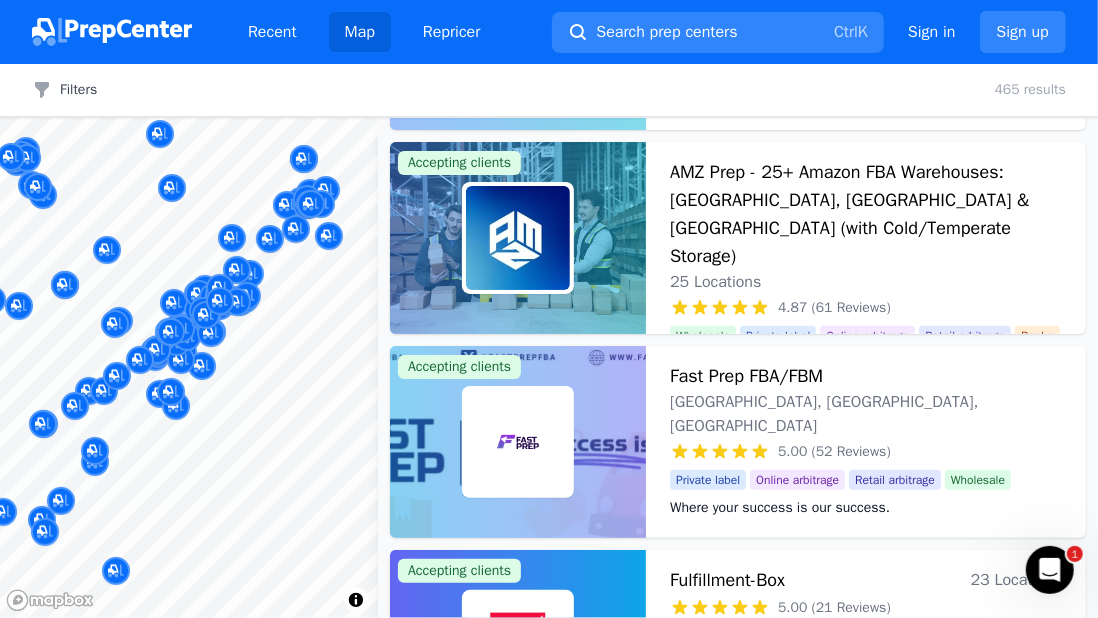 click at bounding box center (192, 319) 